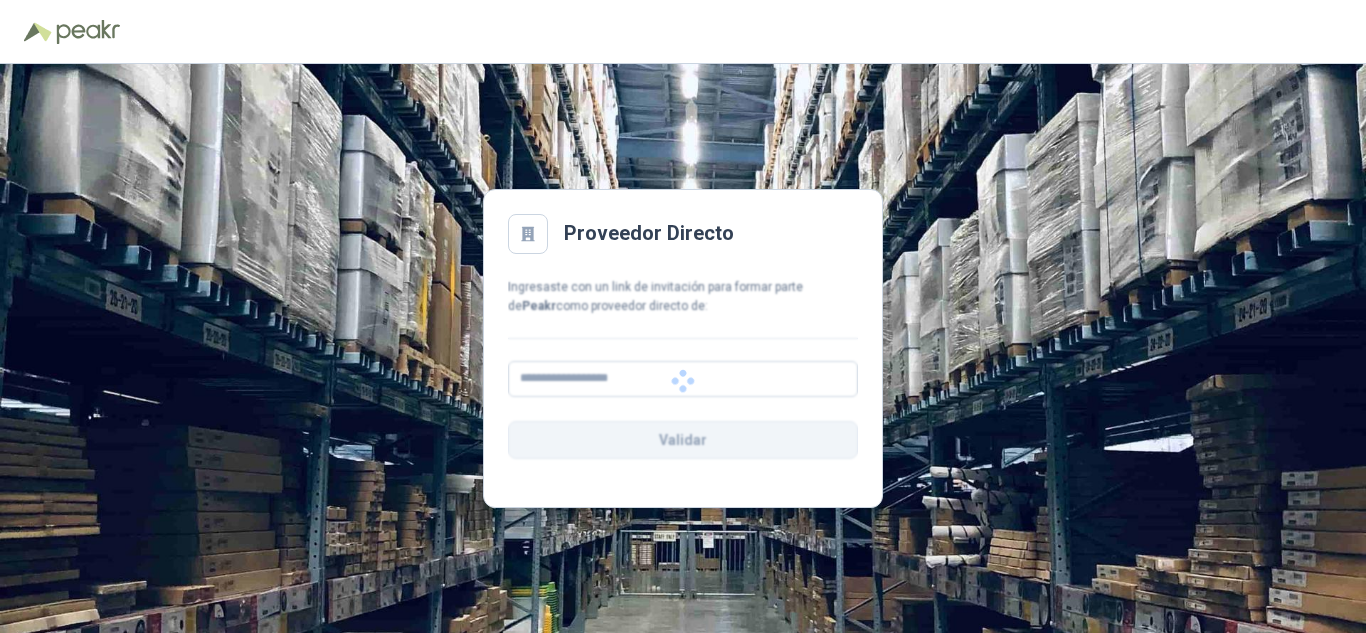 scroll, scrollTop: 0, scrollLeft: 0, axis: both 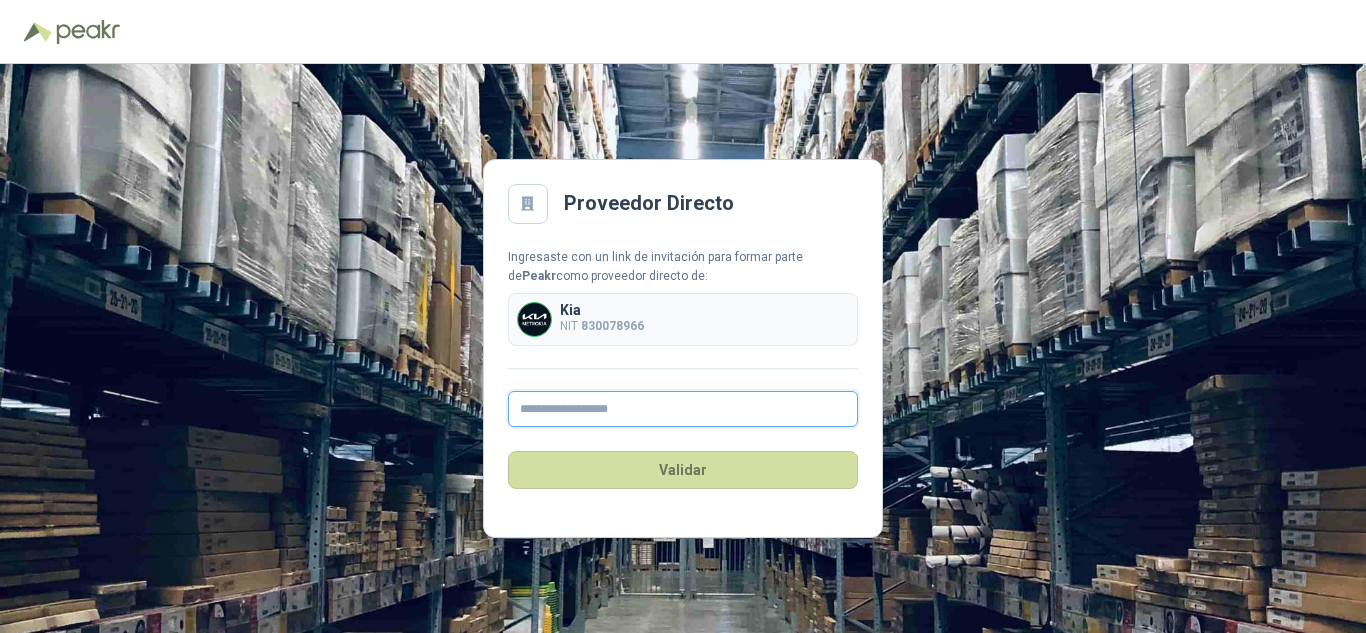 click at bounding box center (683, 409) 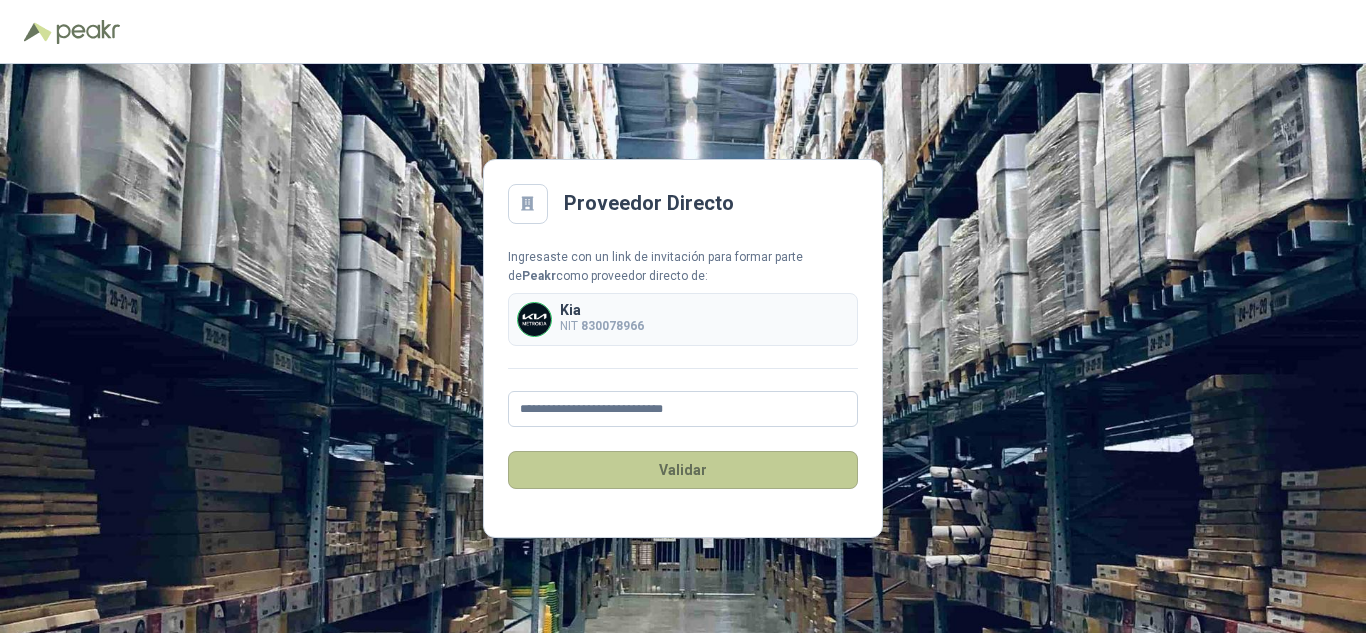 click on "Validar" at bounding box center (683, 470) 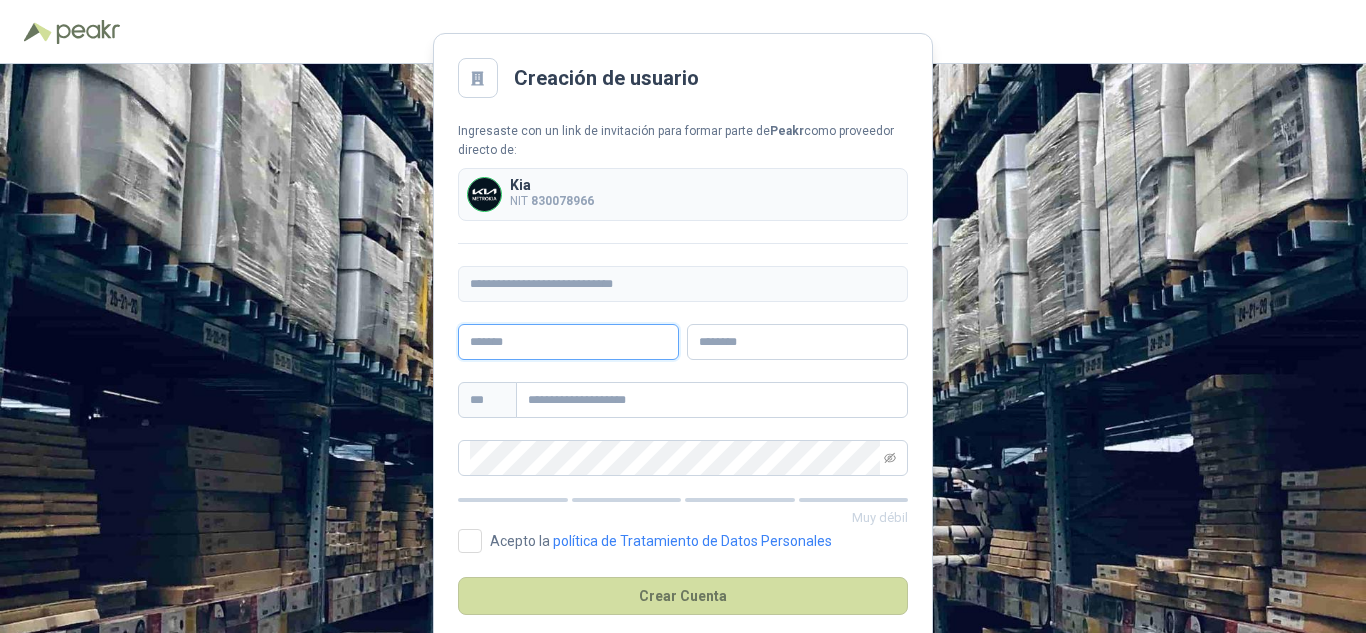 click at bounding box center [568, 342] 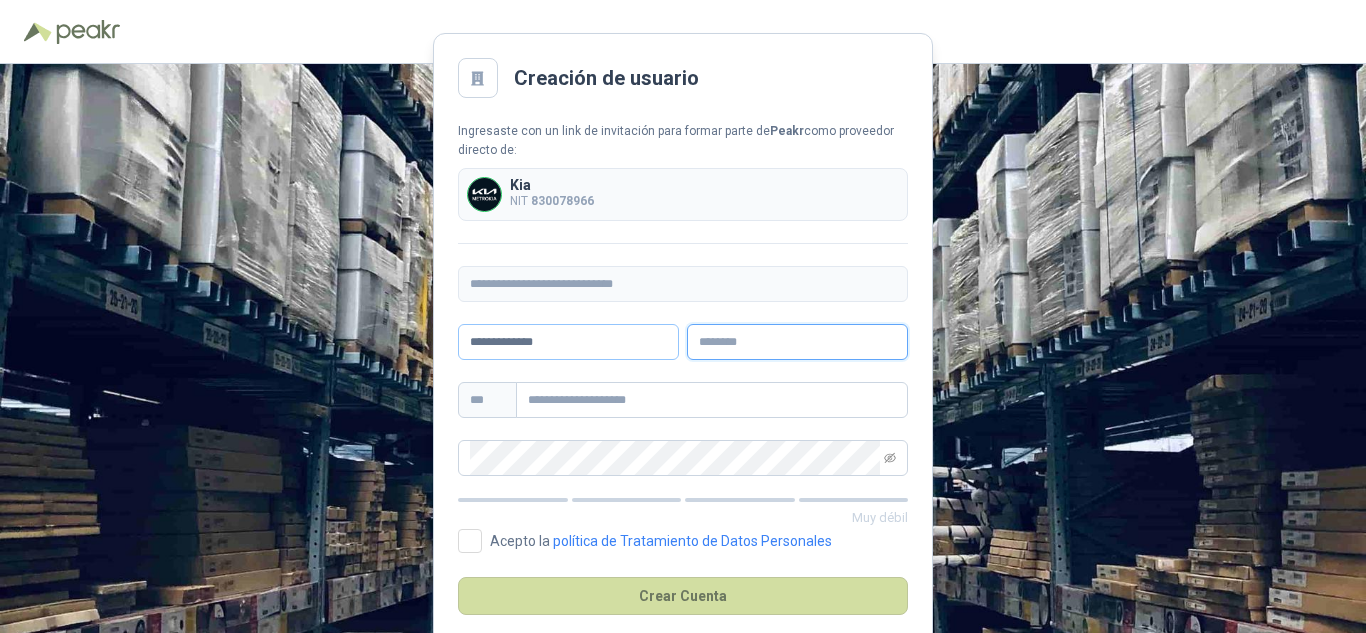 type on "**********" 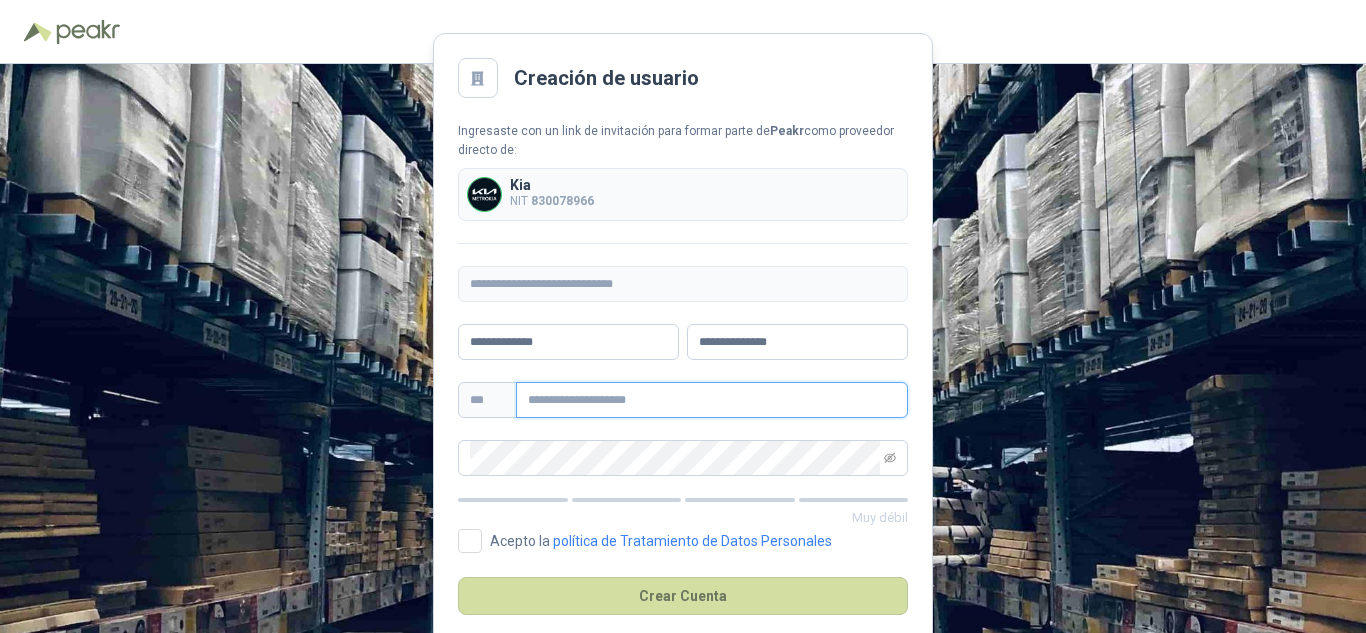 click at bounding box center [712, 400] 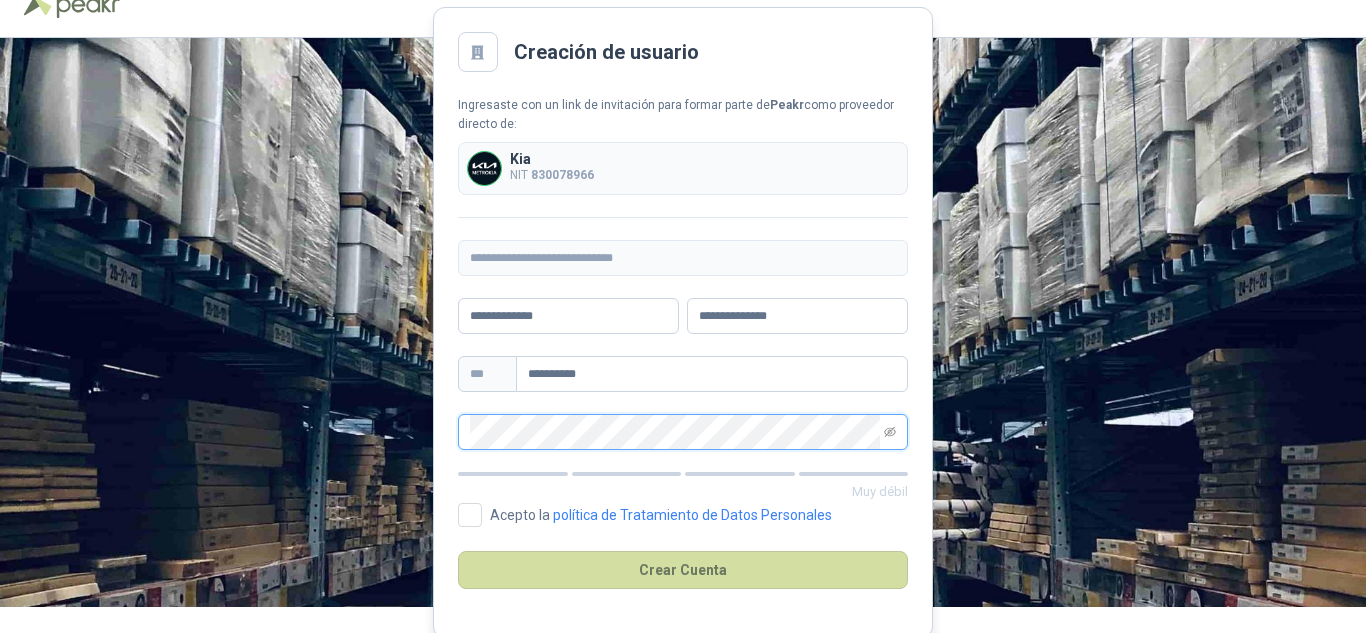 scroll, scrollTop: 31, scrollLeft: 0, axis: vertical 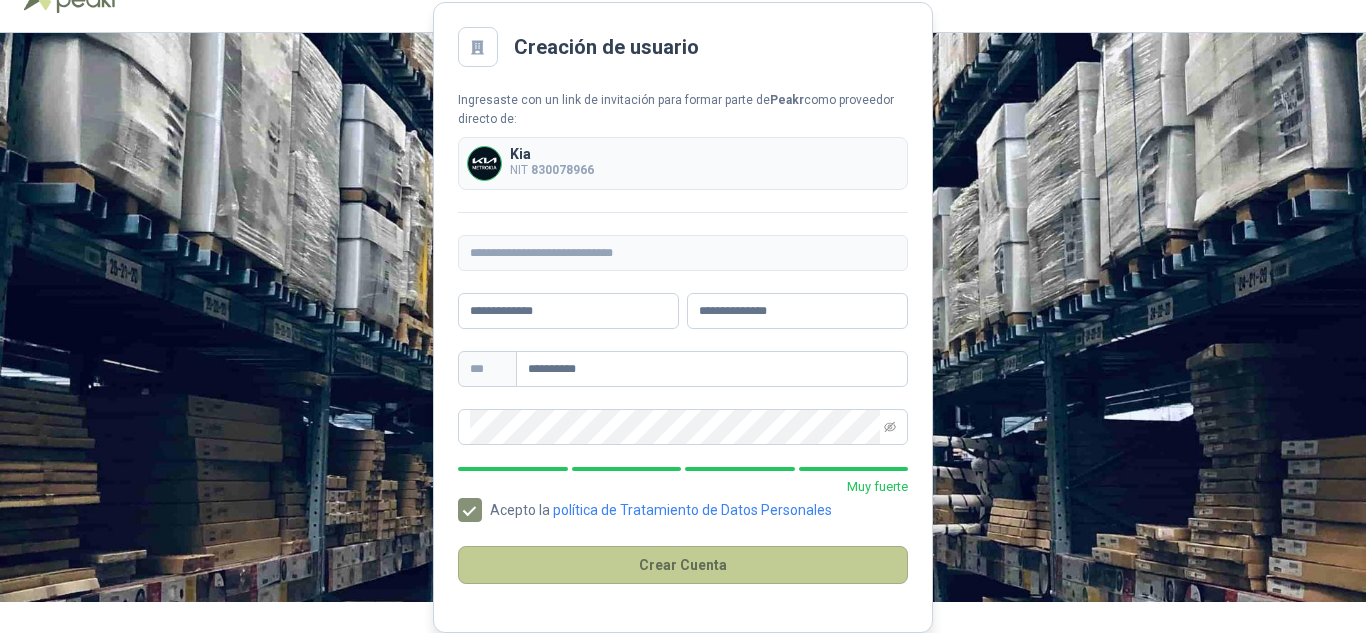 click on "Crear Cuenta" at bounding box center (683, 565) 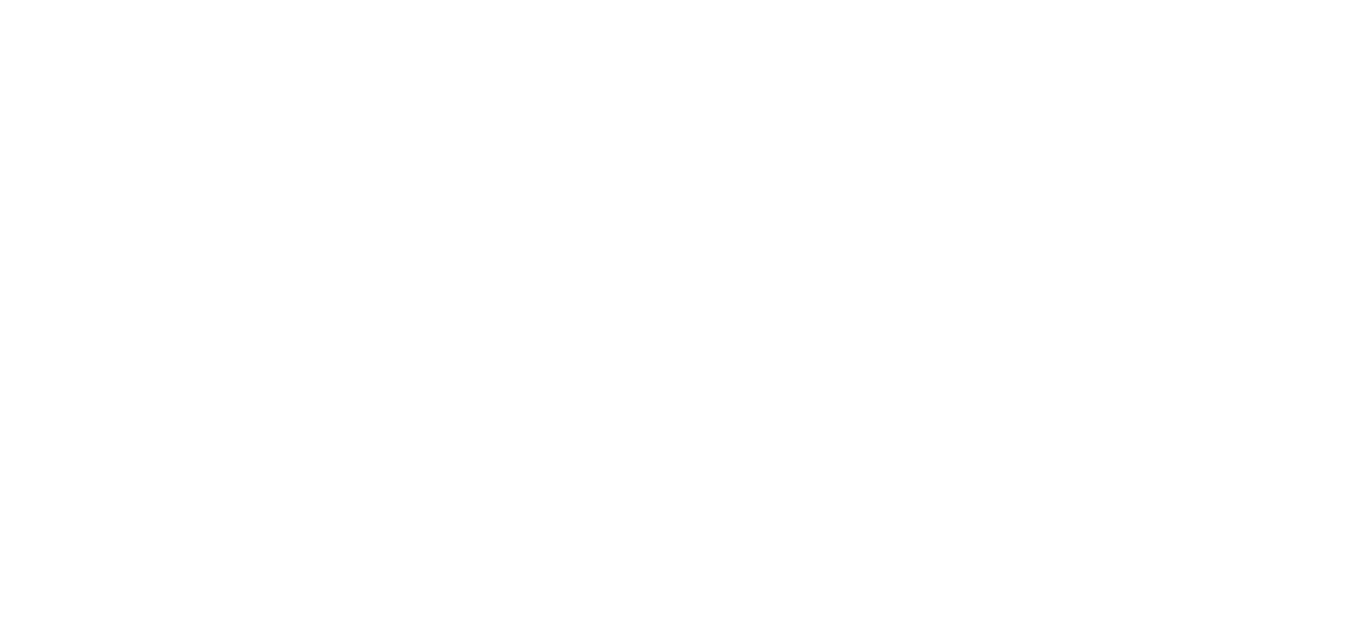 scroll, scrollTop: 0, scrollLeft: 0, axis: both 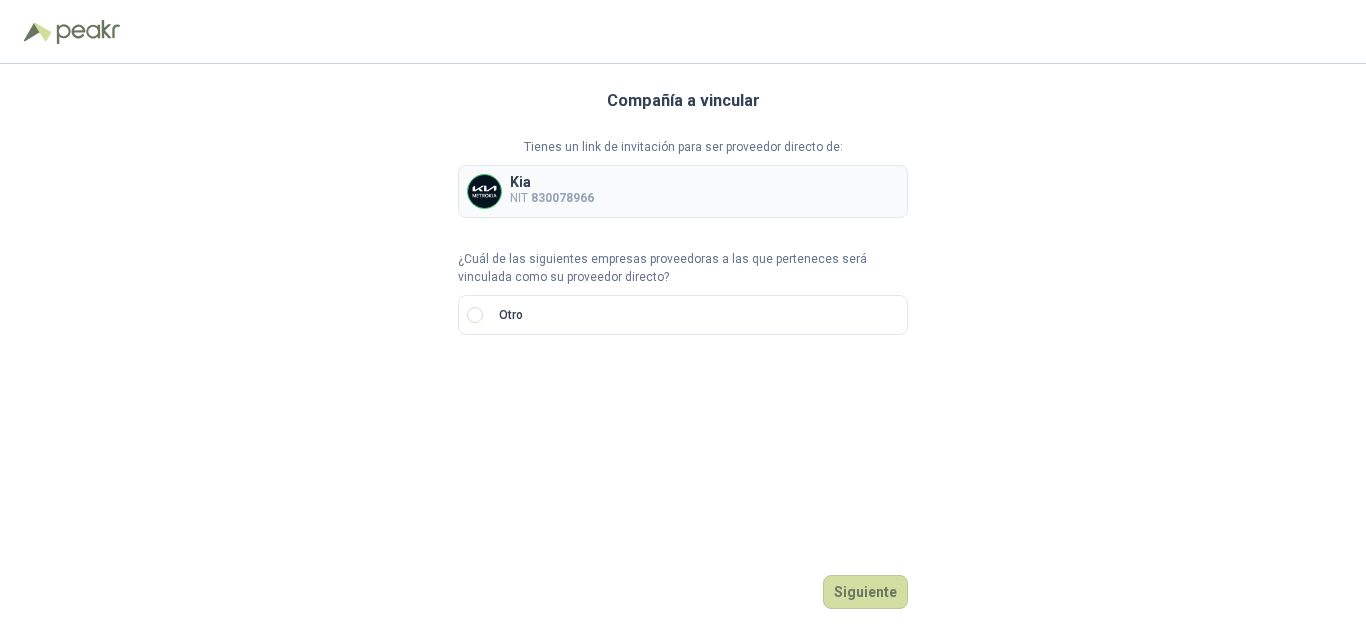 click on "Kia NIT   [NUMBER]" at bounding box center [683, 191] 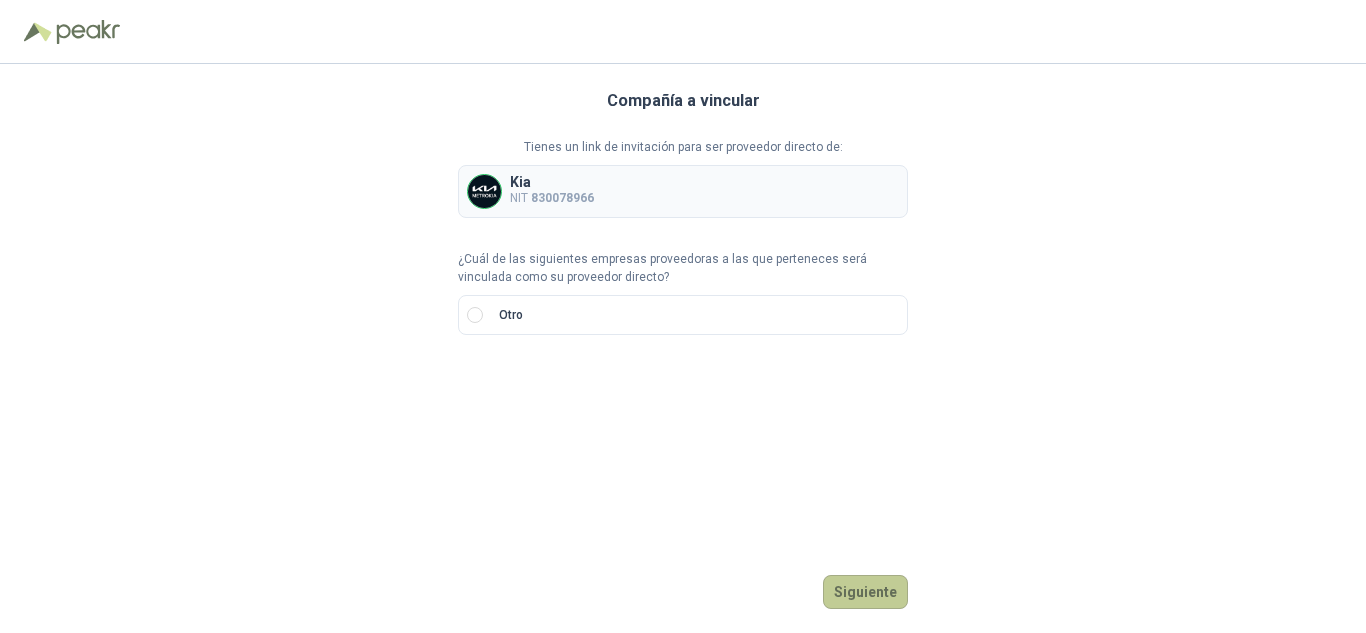 click on "Siguiente" at bounding box center [865, 592] 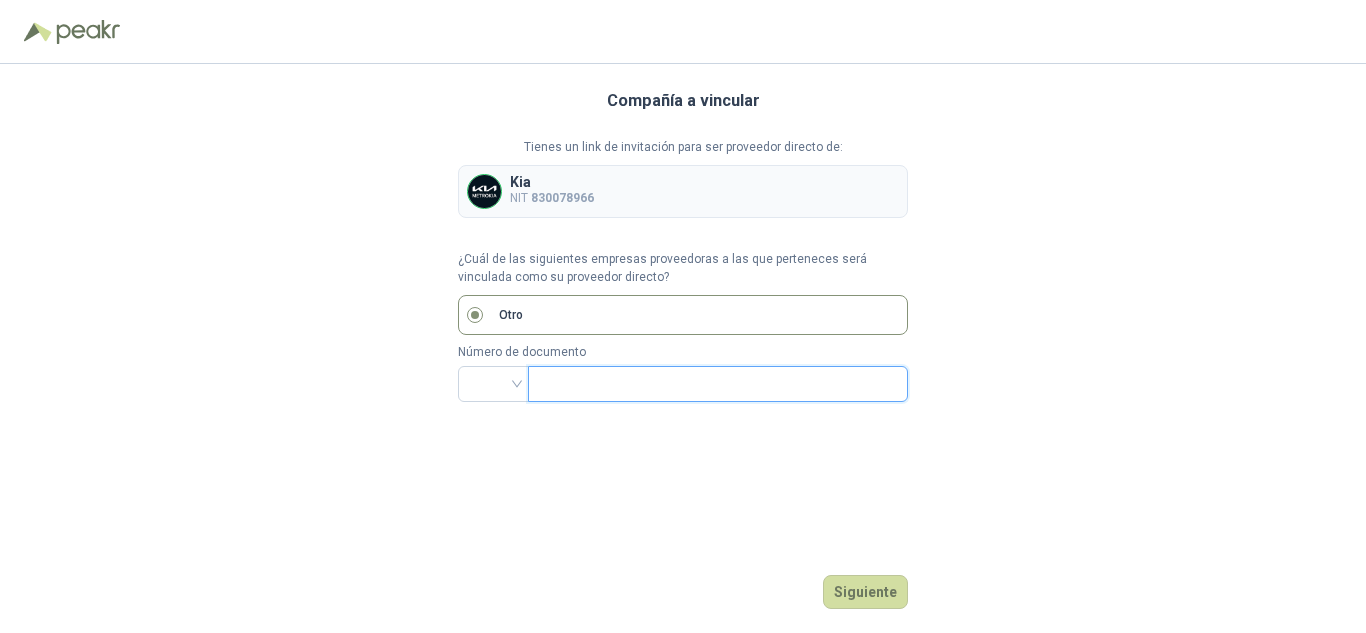 click at bounding box center (716, 384) 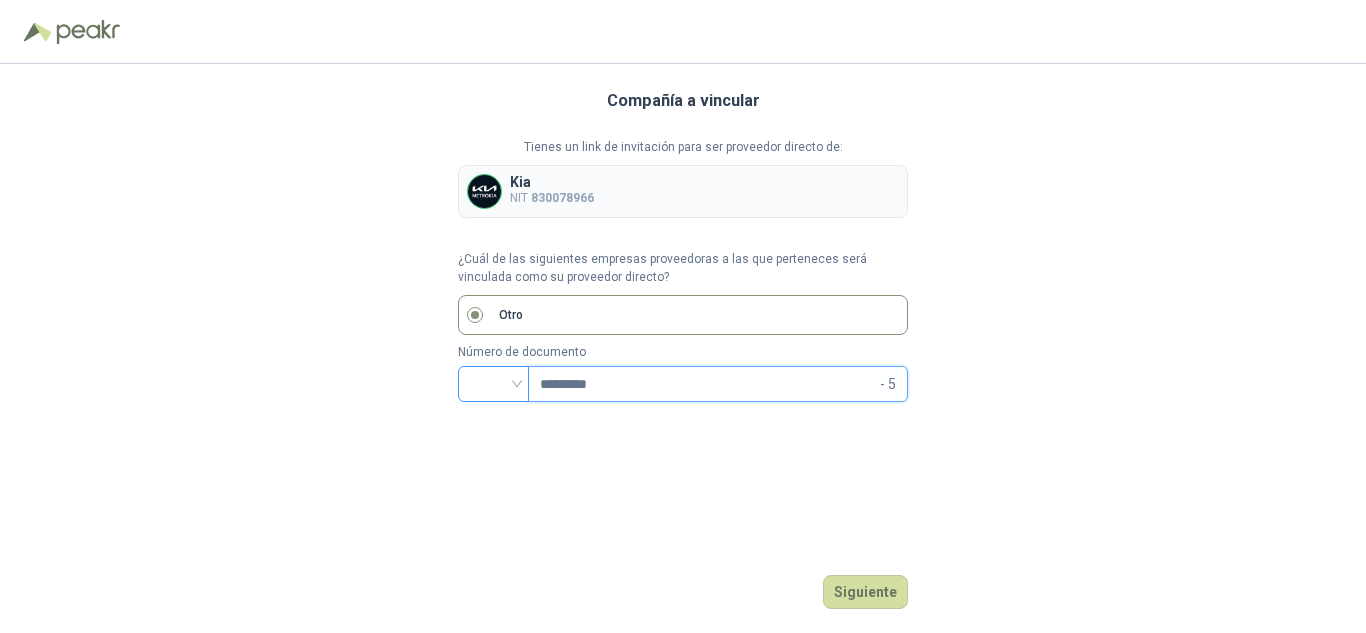 click at bounding box center (493, 384) 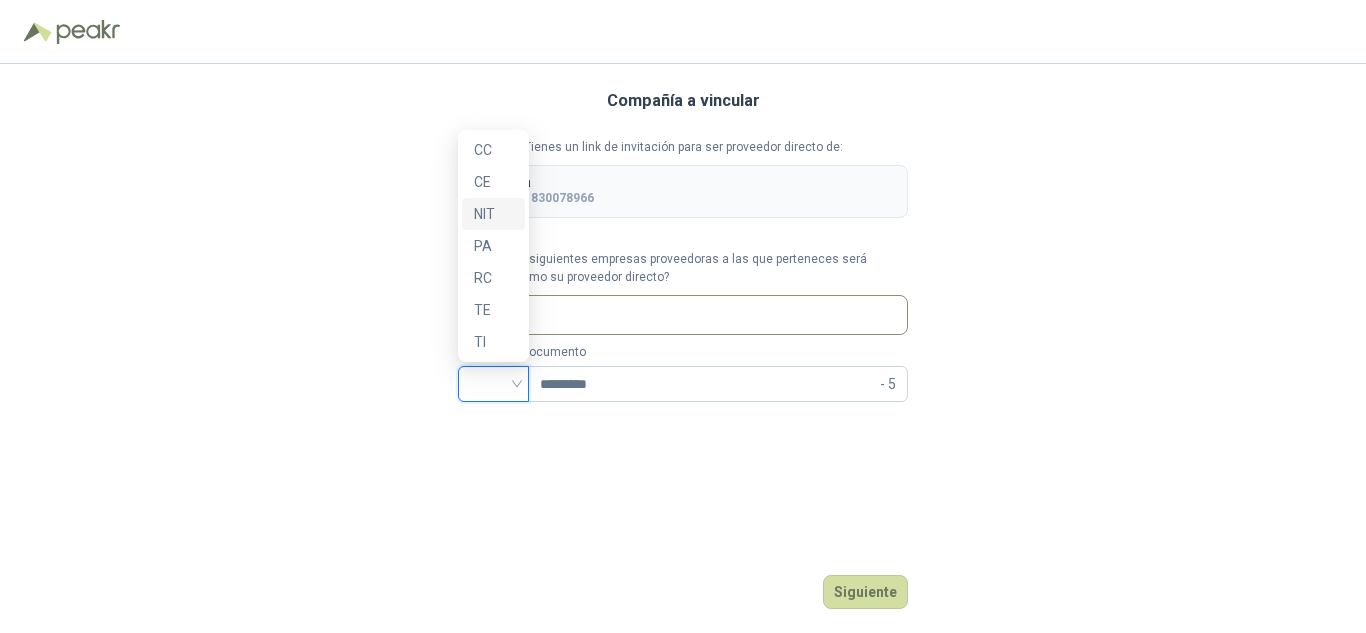 click on "NIT" at bounding box center (493, 214) 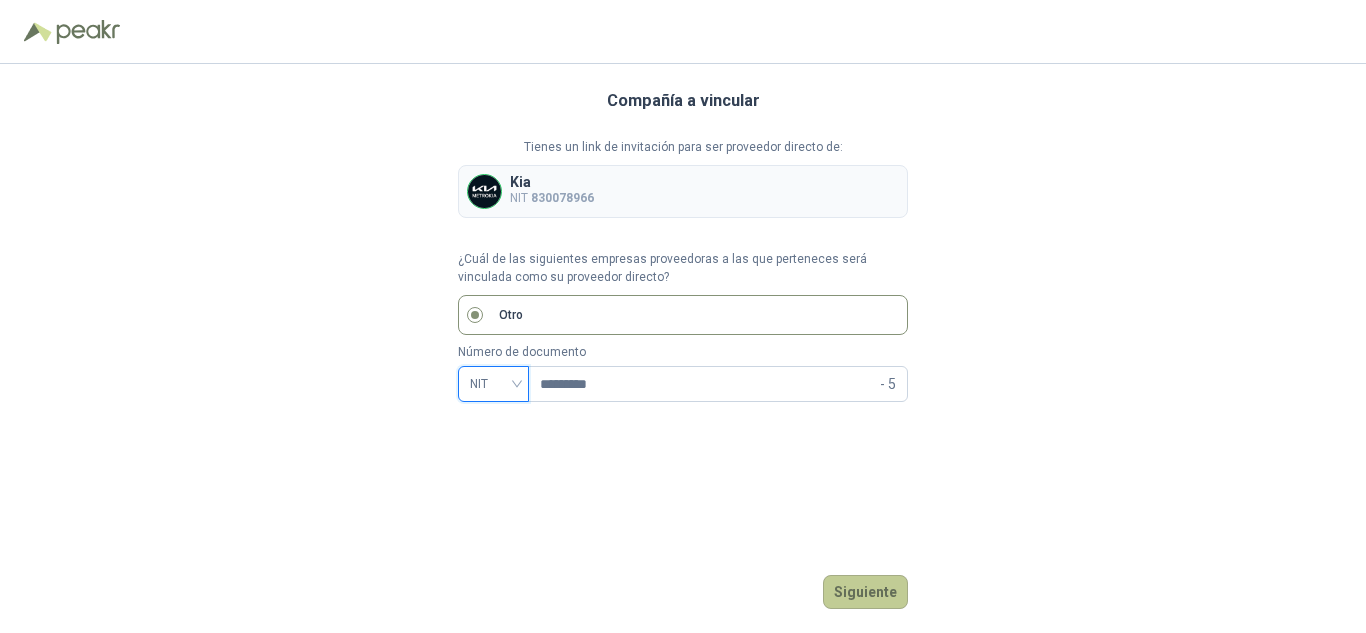 click on "Compañía a vincular Tienes un link de invitación para ser proveedor directo de: Kia NIT [NUMBER] ¿Cuál de las siguientes empresas proveedoras a las que perteneces será vinculada como su proveedor directo? Otro Número de documento NIT NIT ********* - 5 Siguiente" at bounding box center [683, 348] 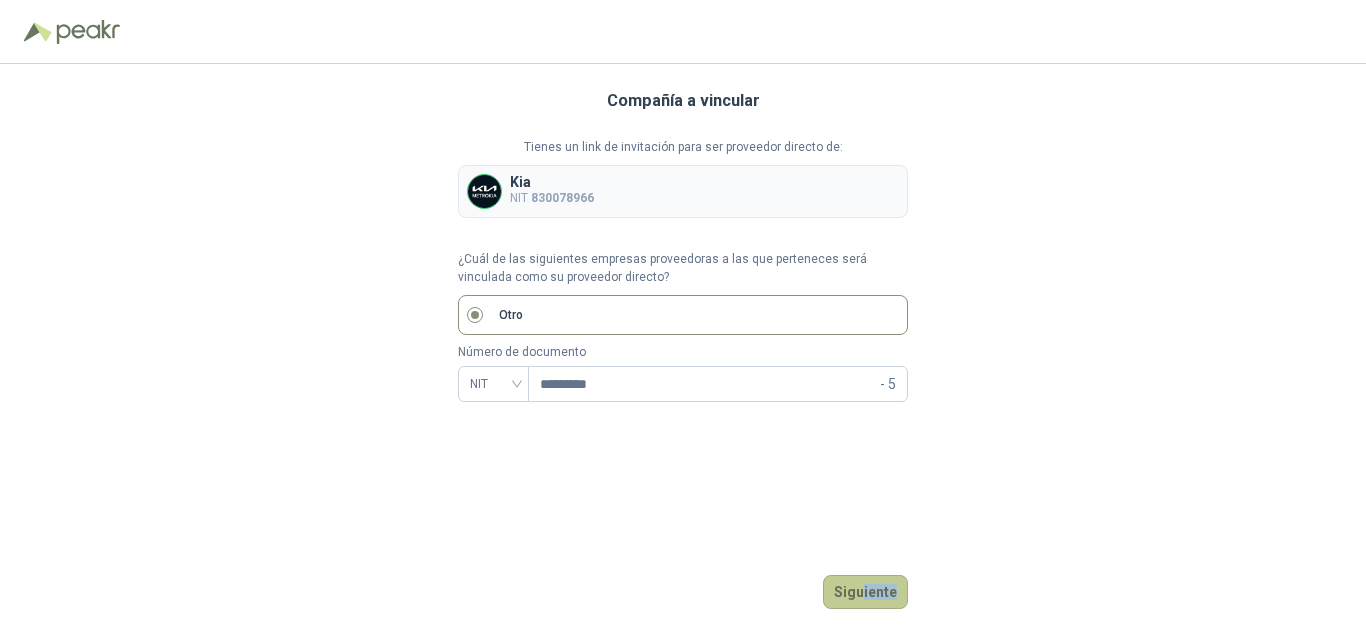 click on "Siguiente" at bounding box center [865, 592] 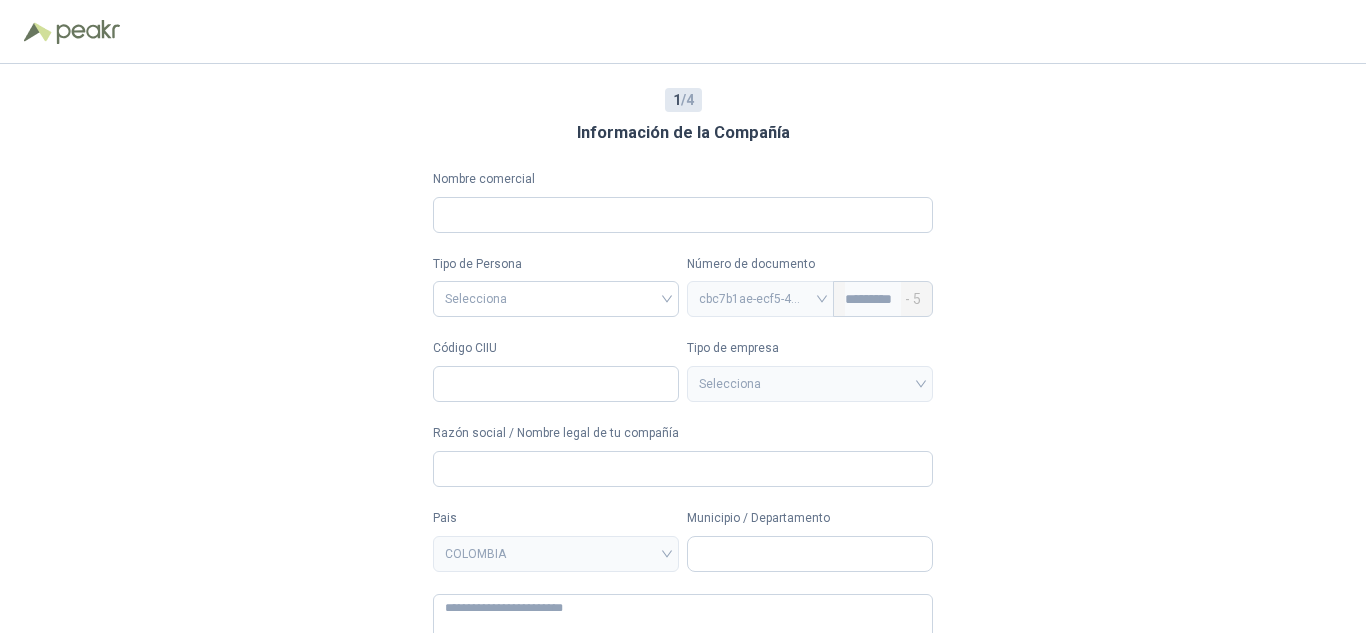 type 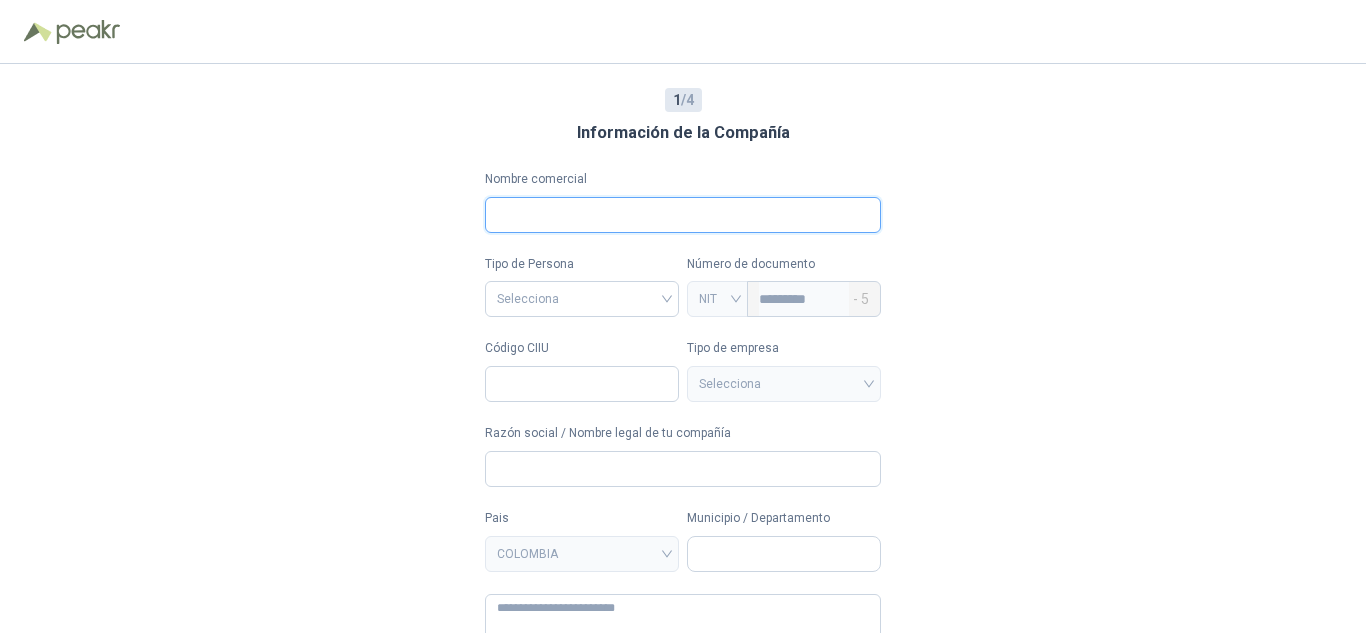 click on "Nombre comercial" at bounding box center (683, 215) 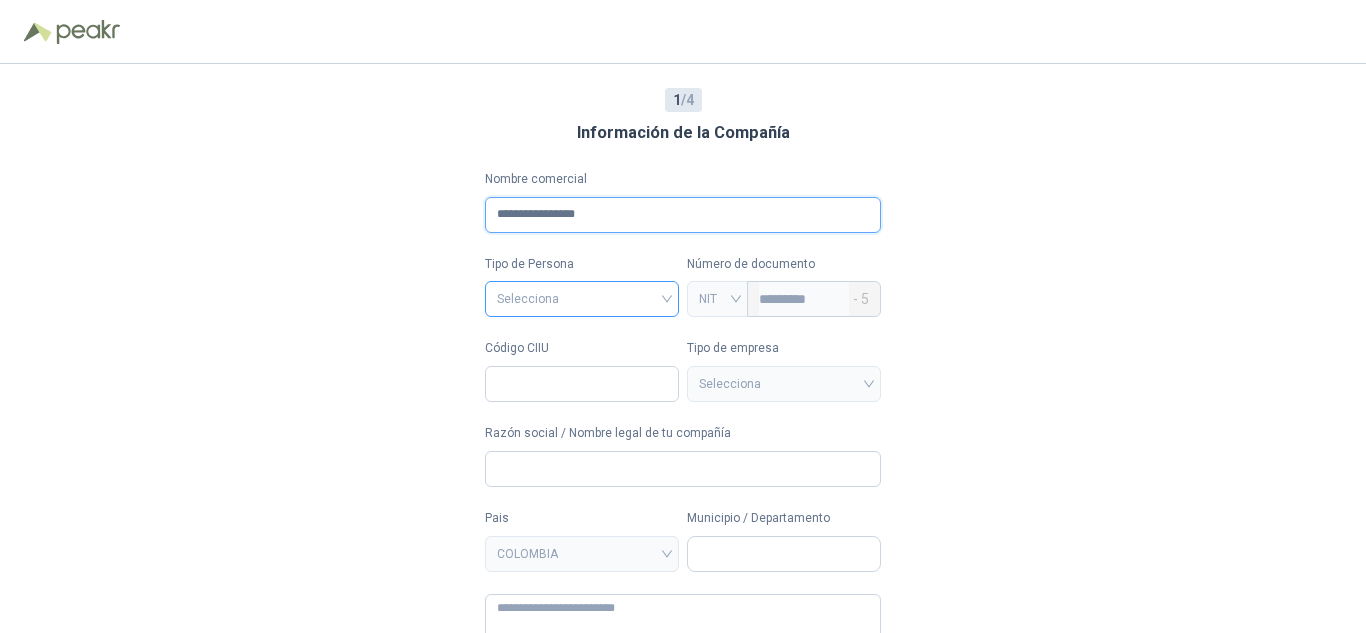type on "**********" 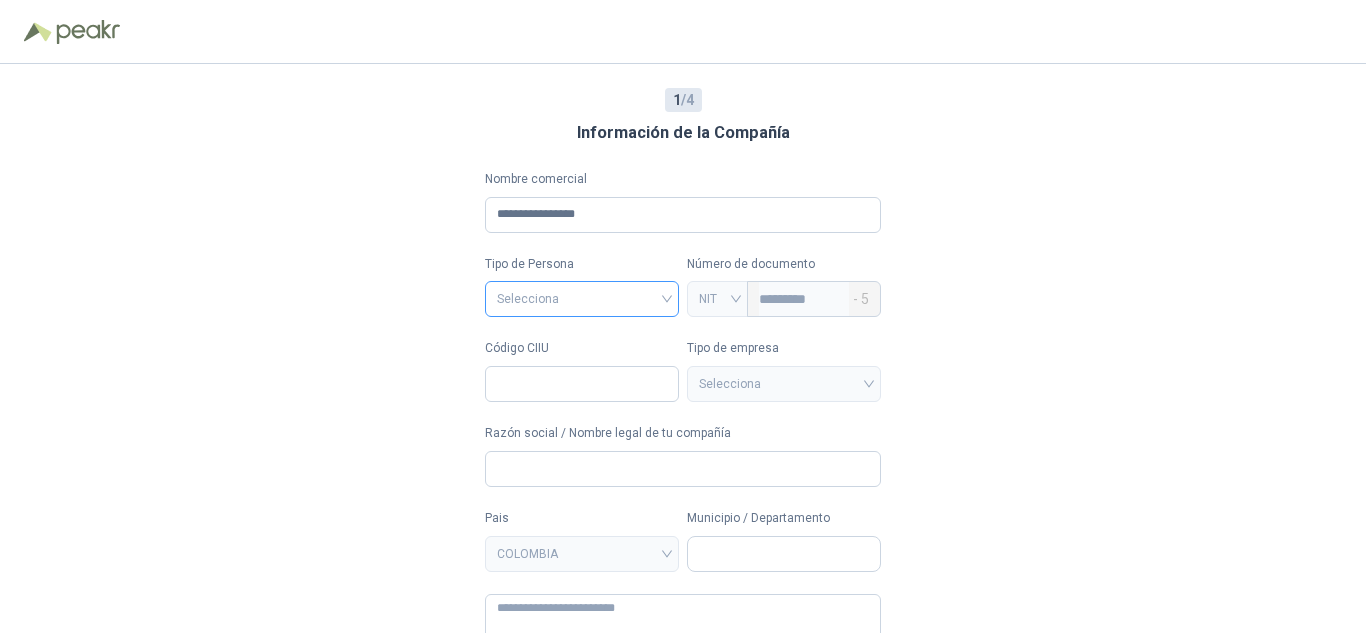 click at bounding box center (582, 297) 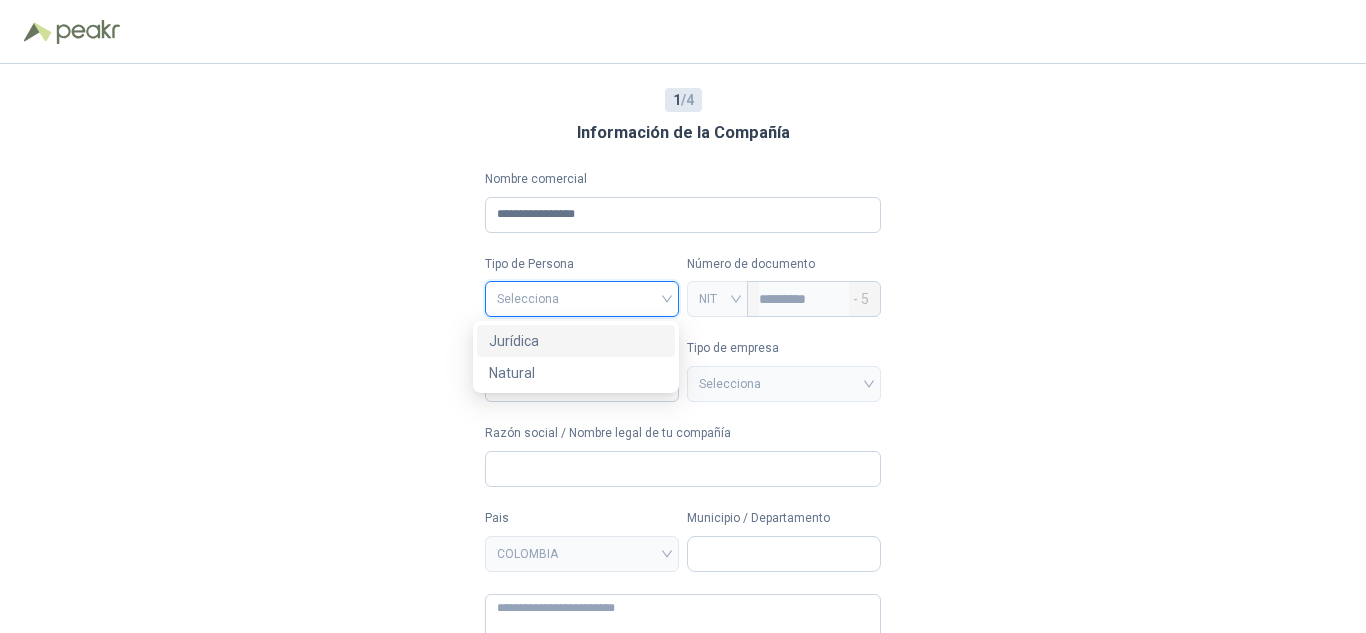 click on "Jurídica" at bounding box center [576, 341] 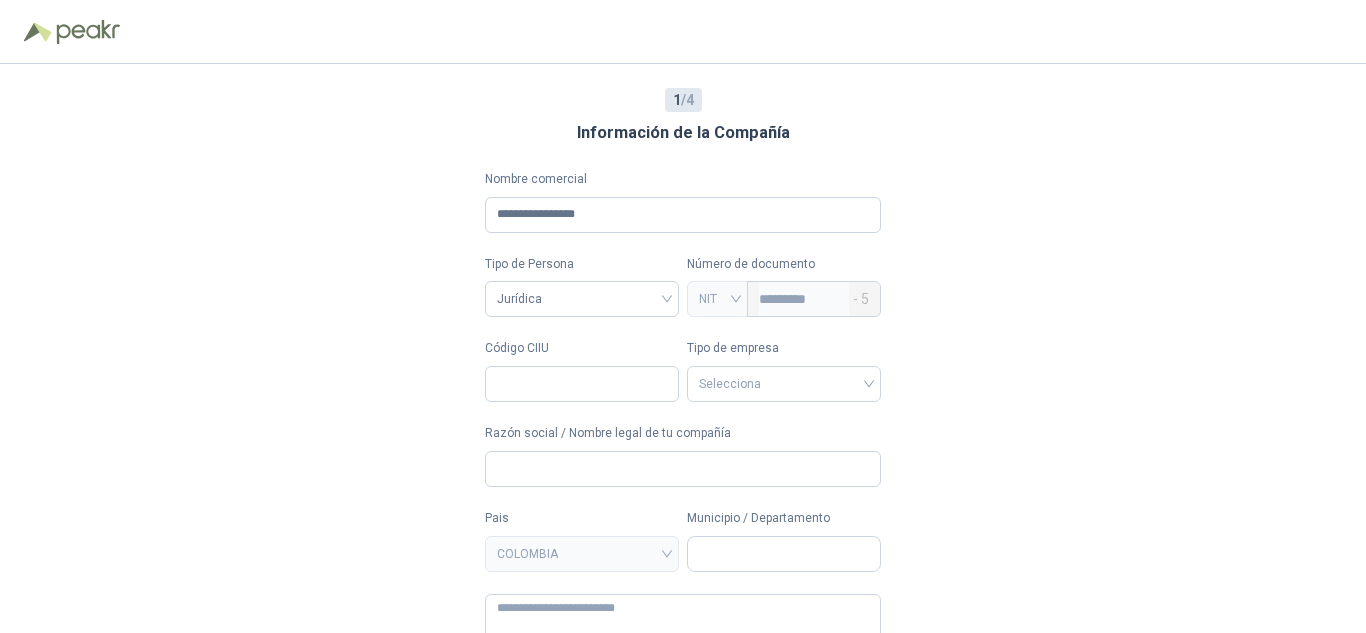 click on "**********" at bounding box center (683, 348) 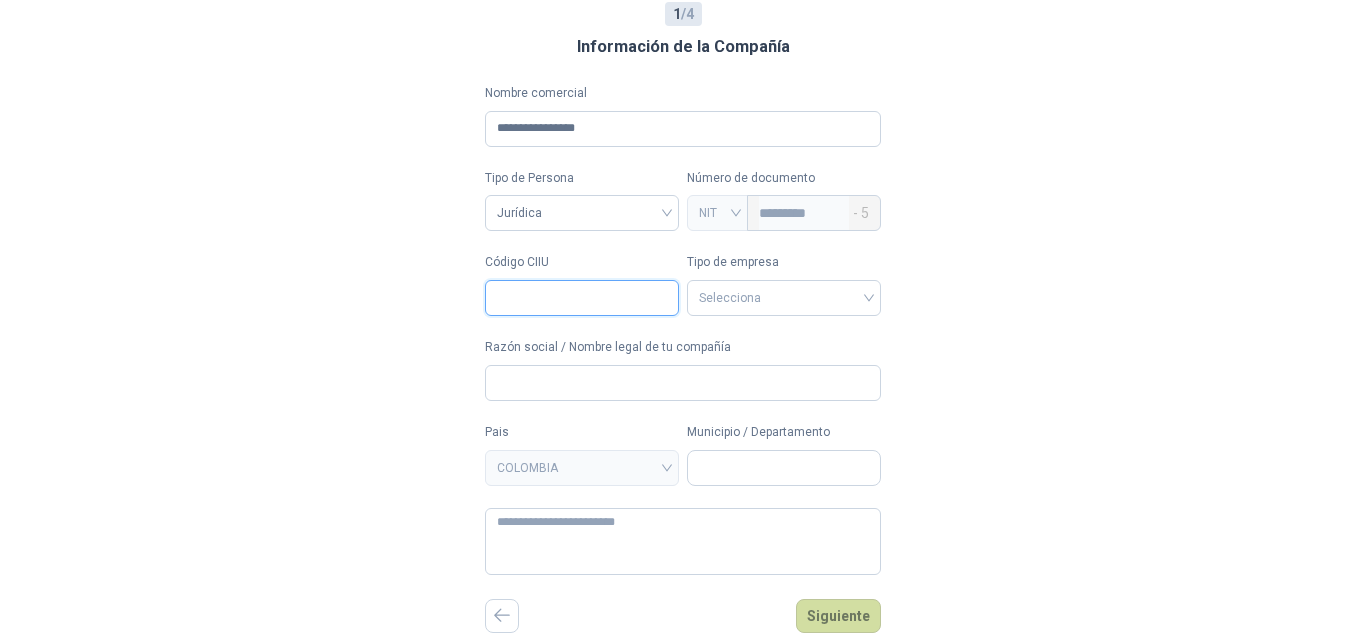 click on "Código CIIU" at bounding box center (582, 298) 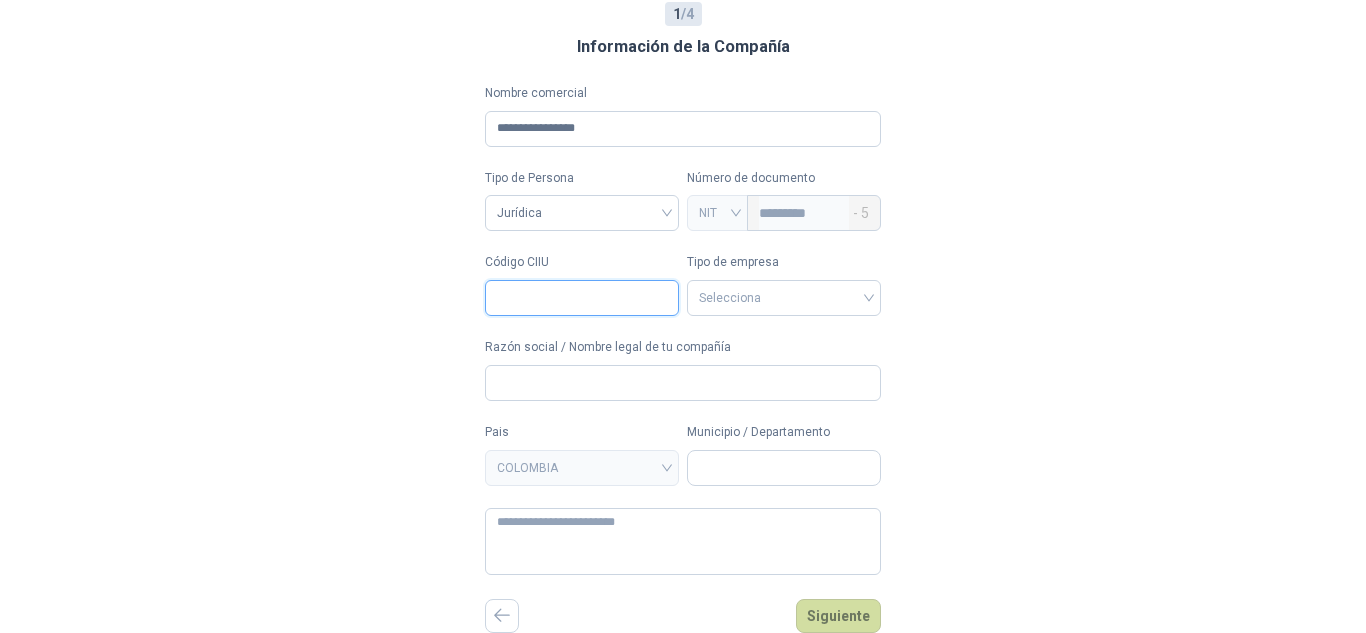 click on "Código CIIU" at bounding box center [582, 298] 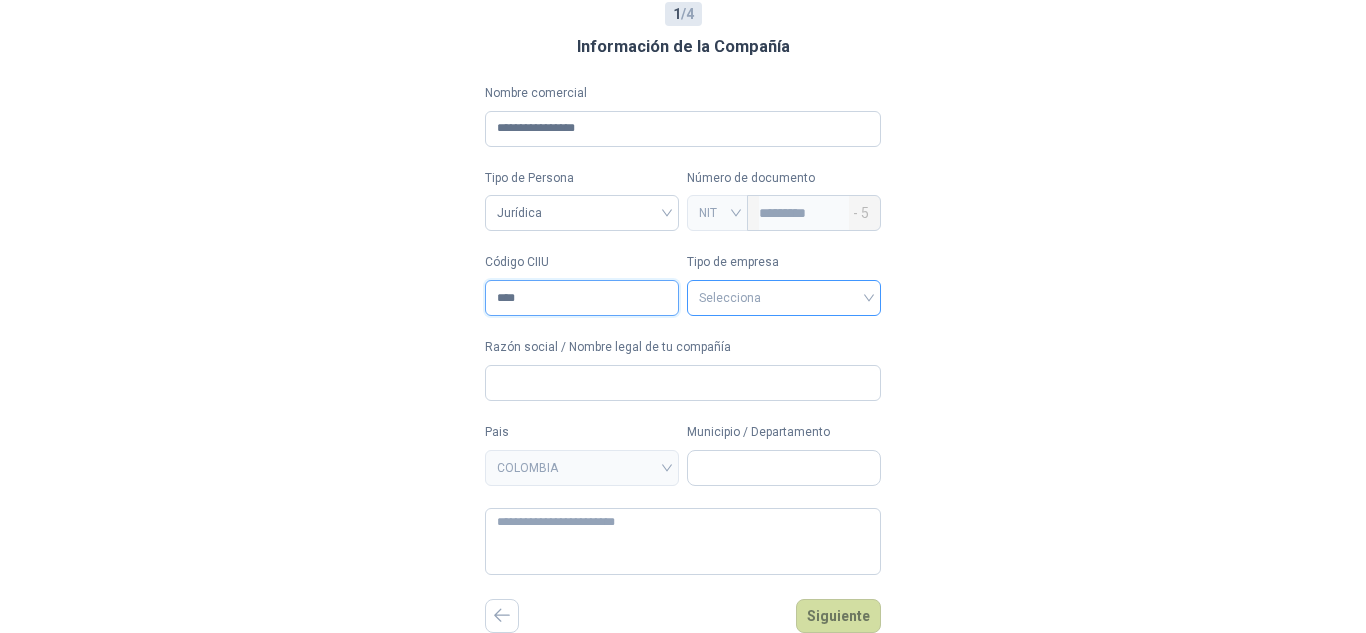 type on "****" 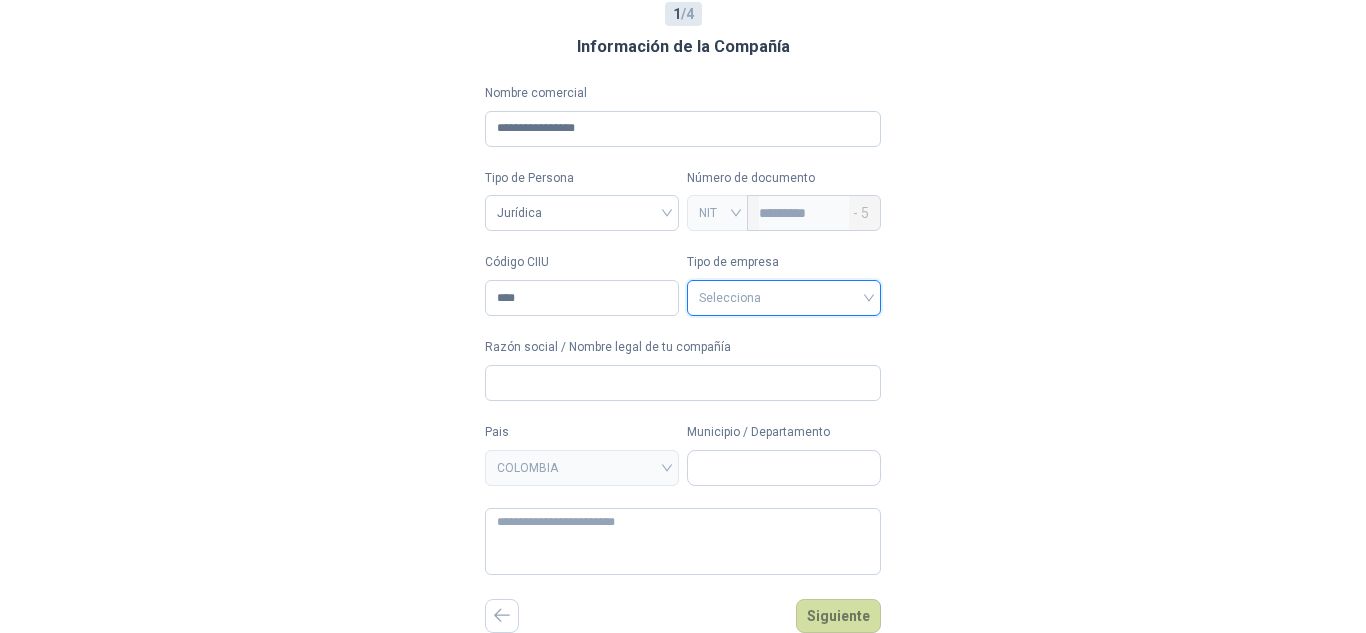 click at bounding box center (784, 296) 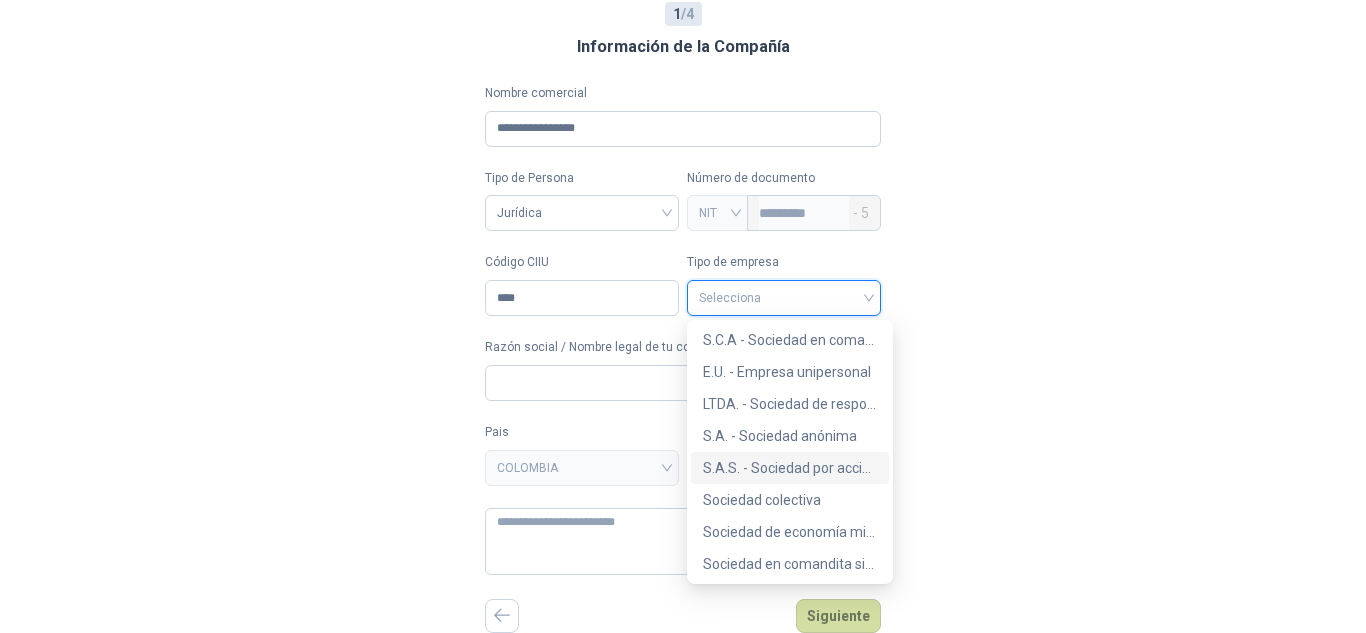 click on "S.A.S. - Sociedad por acciones simplificada" at bounding box center [790, 468] 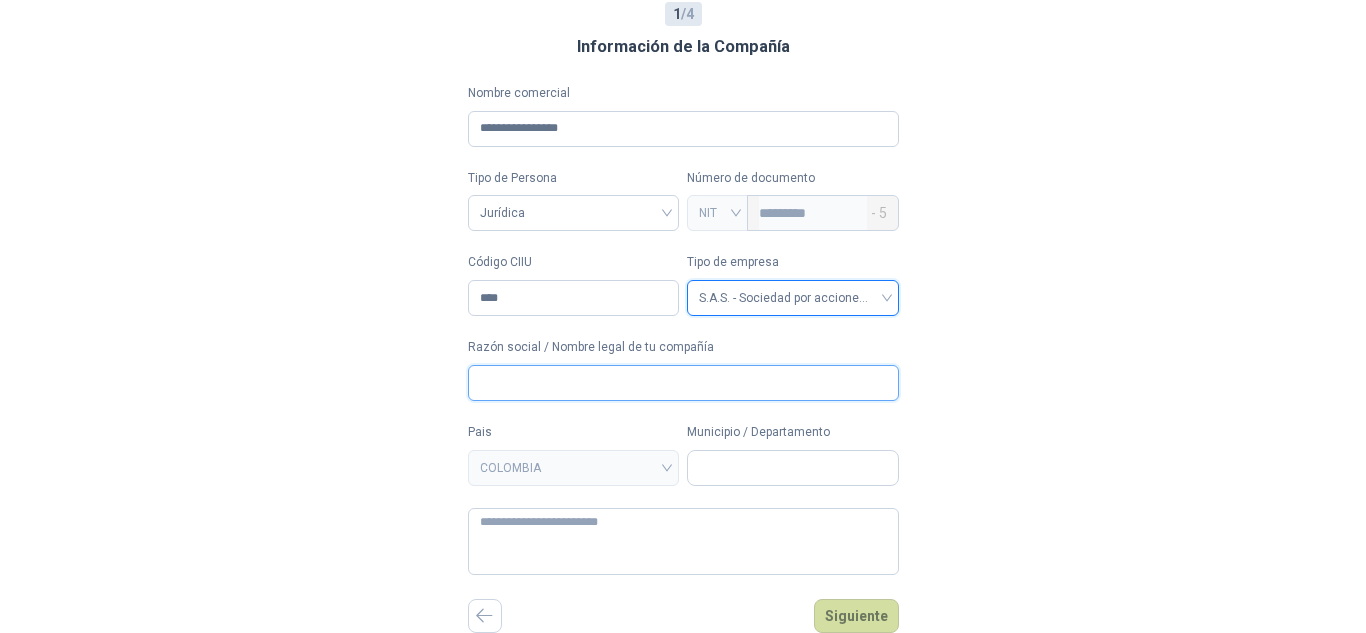 click on "Razón social / Nombre legal de tu compañía" at bounding box center (683, 383) 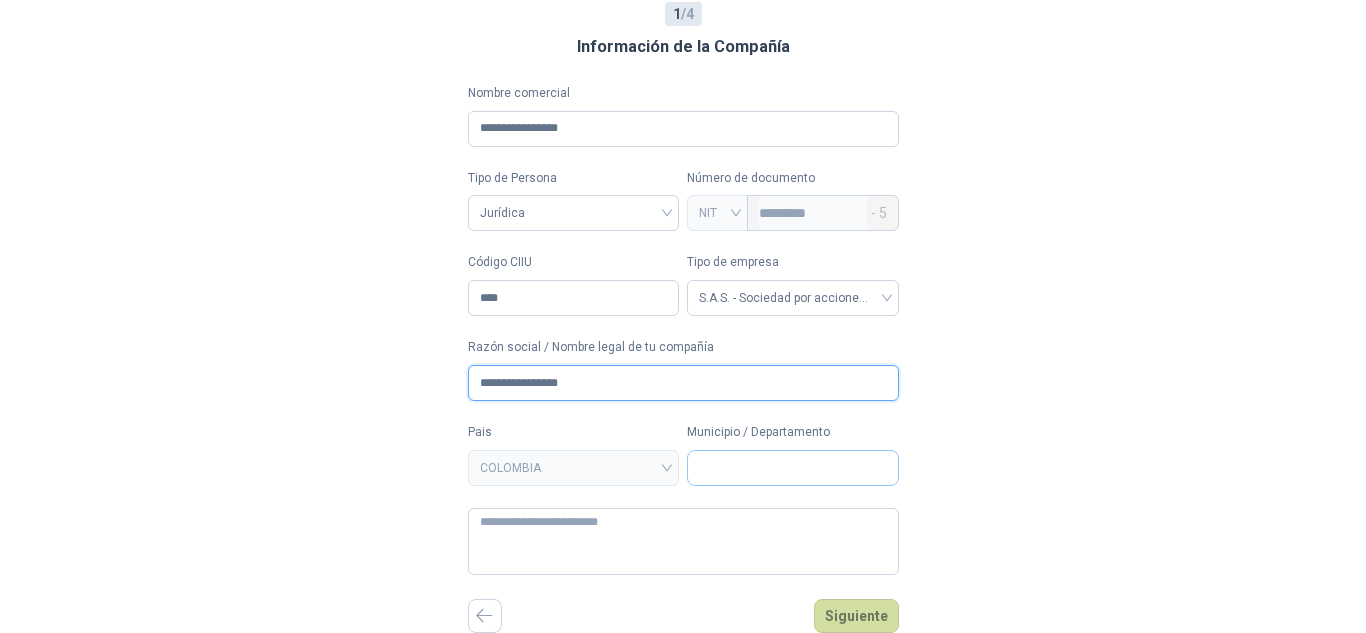type on "**********" 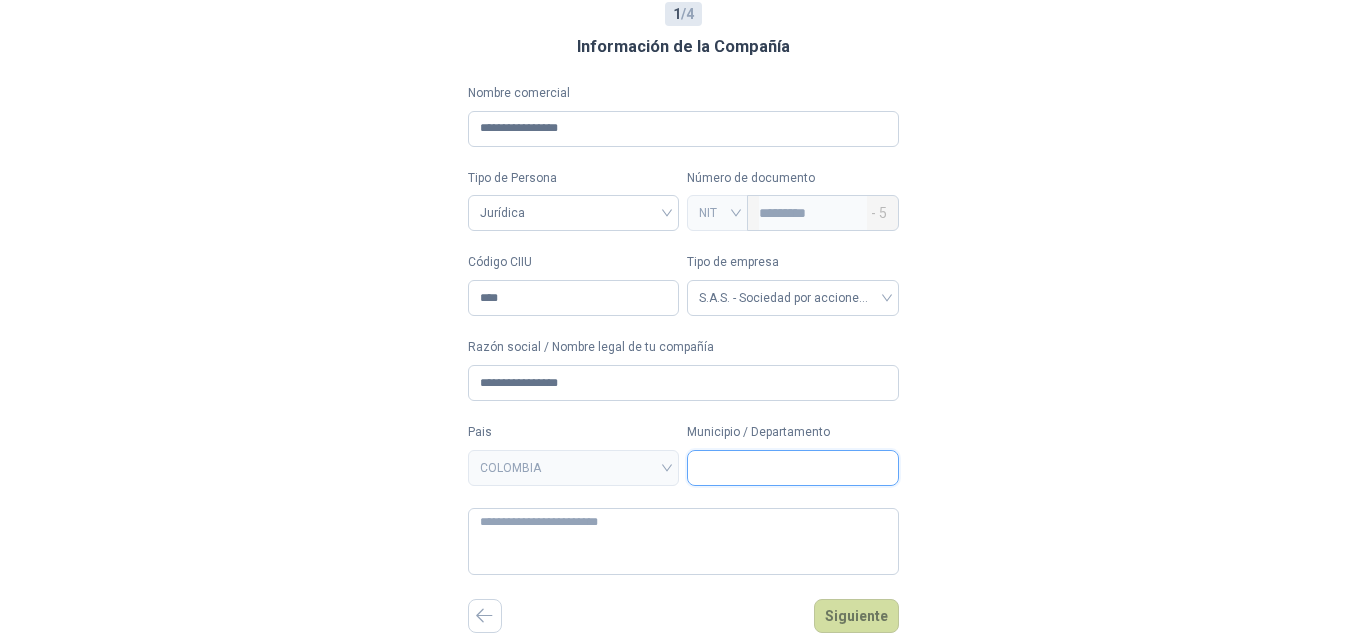 click on "Municipio / Departamento" at bounding box center [793, 468] 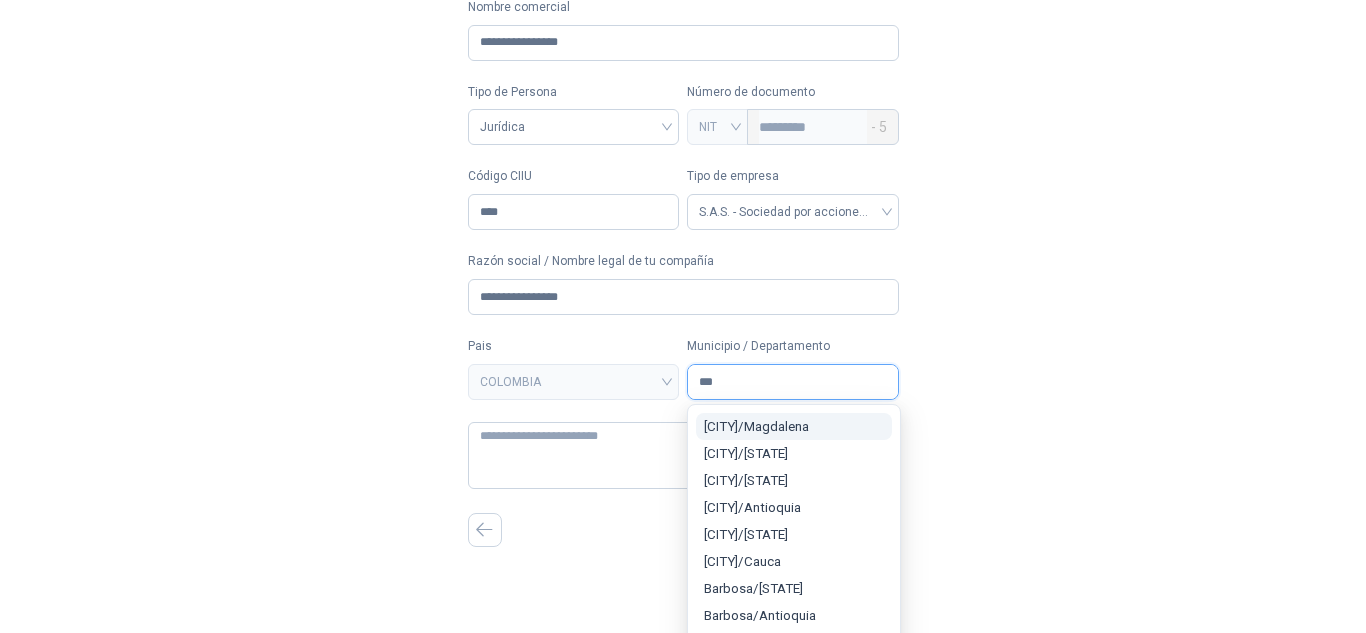 scroll, scrollTop: 0, scrollLeft: 0, axis: both 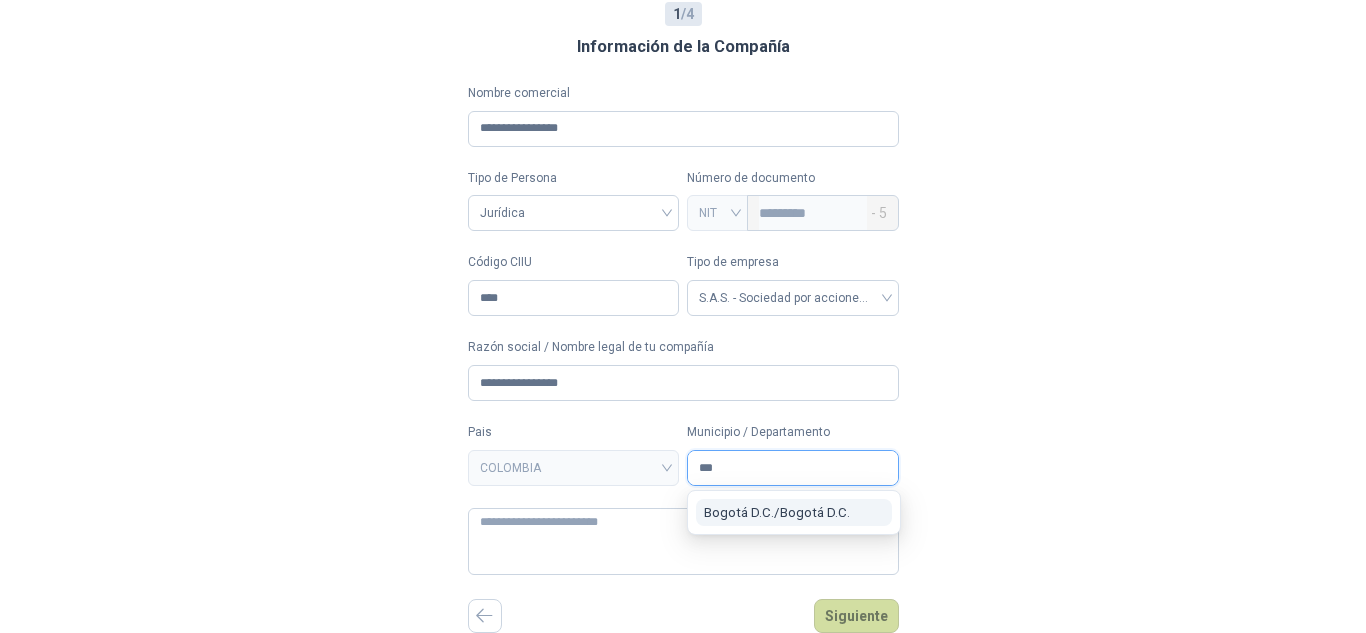 type on "***" 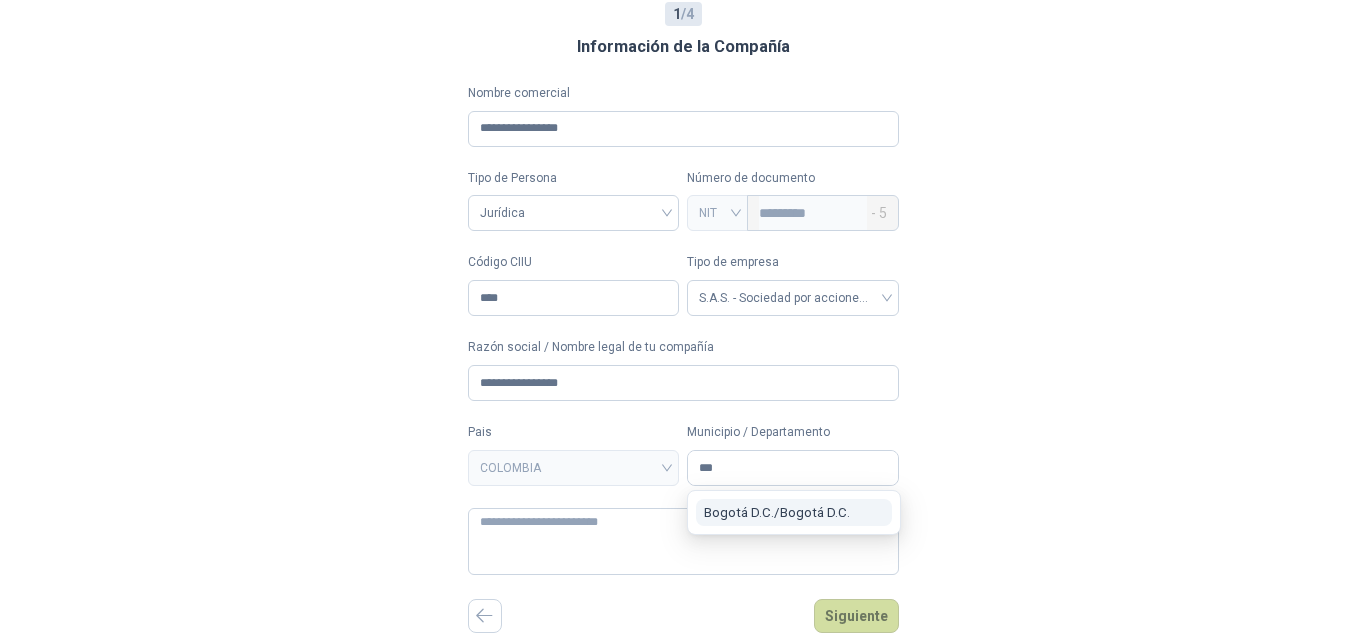 click on "[CITY] / [CITY]" at bounding box center (794, 512) 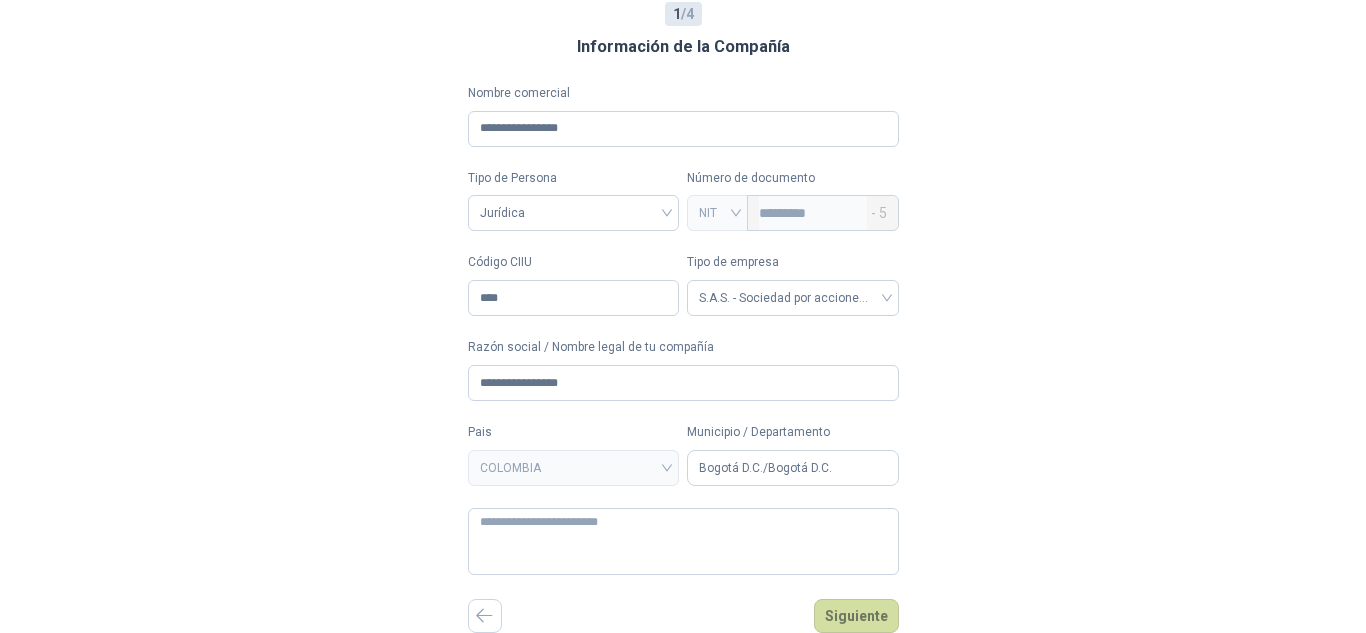 click on "Kia NIT [NUMBER]" at bounding box center [683, 262] 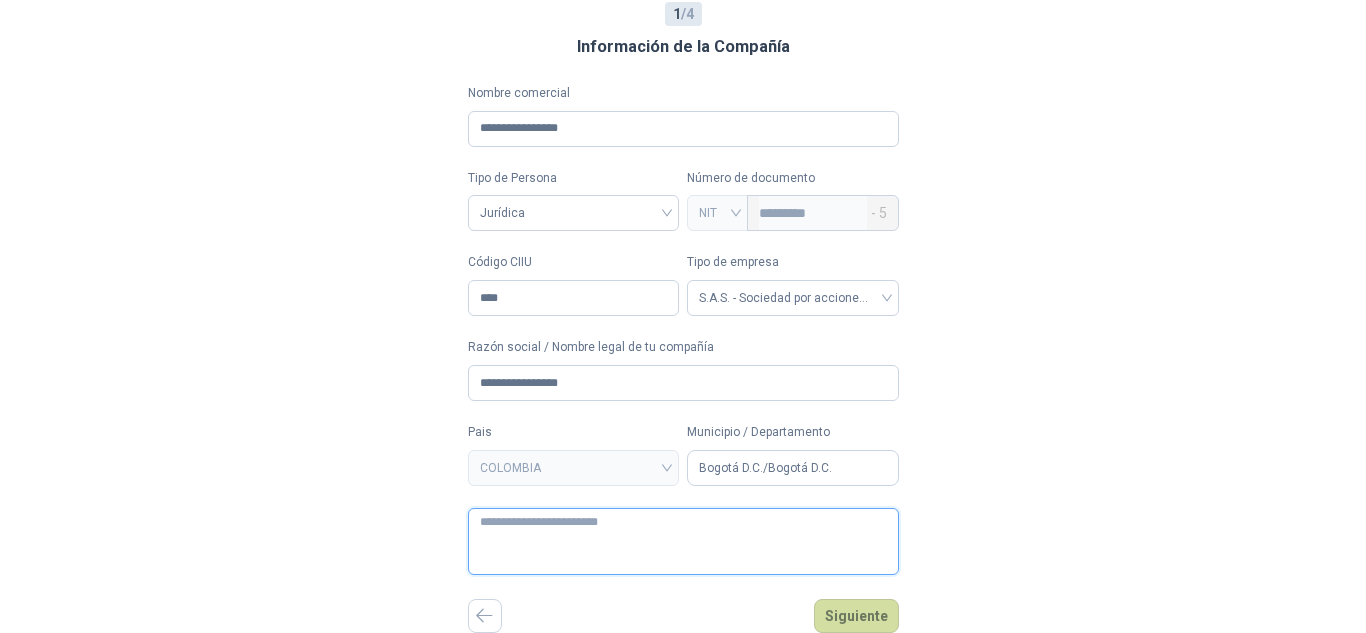 click at bounding box center [683, 541] 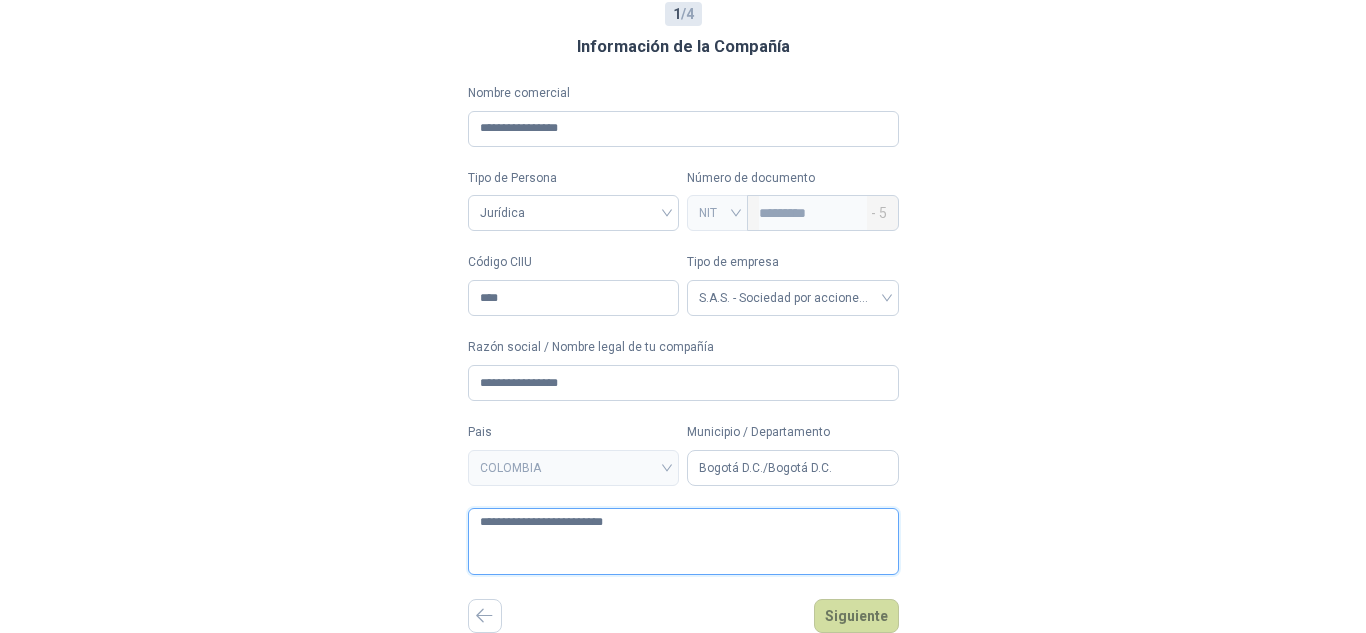 type 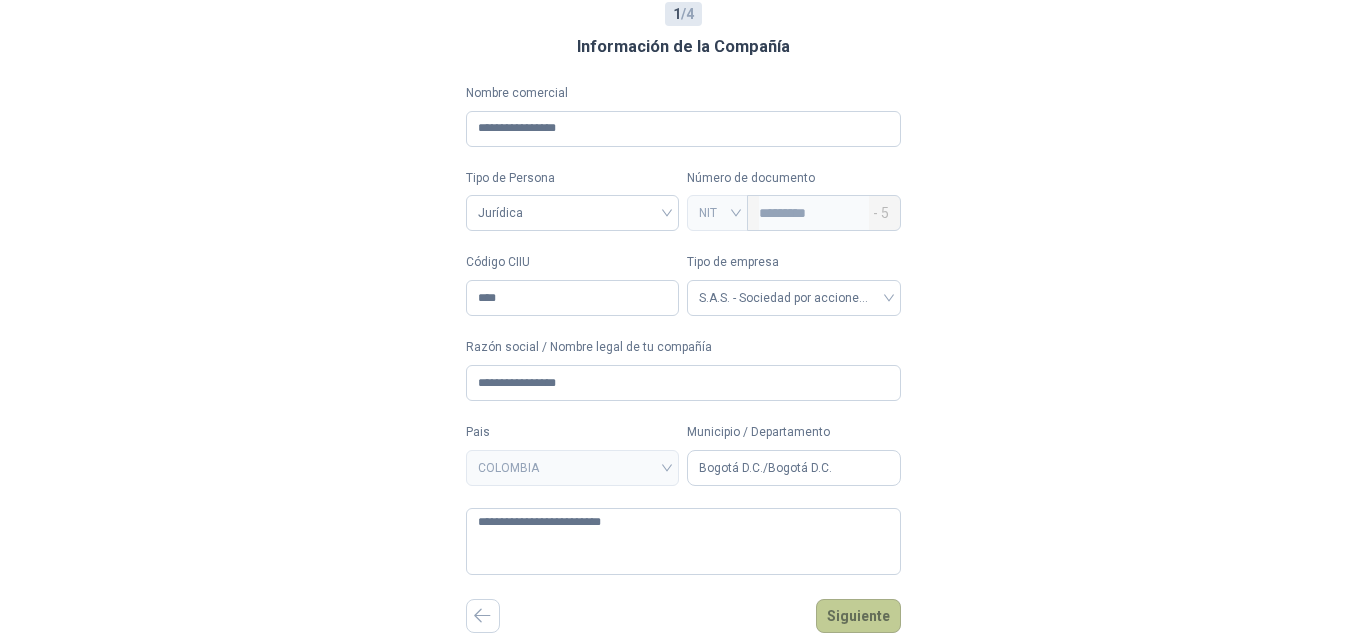 click on "Siguiente" at bounding box center (858, 616) 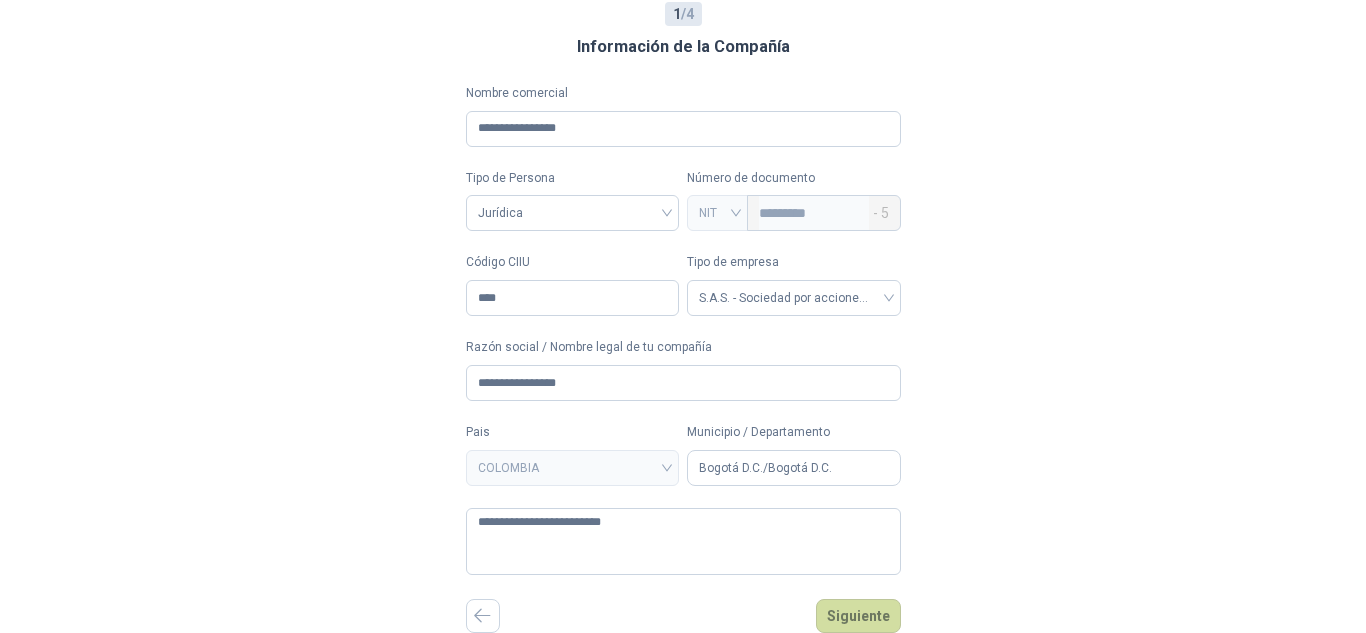 scroll, scrollTop: 0, scrollLeft: 0, axis: both 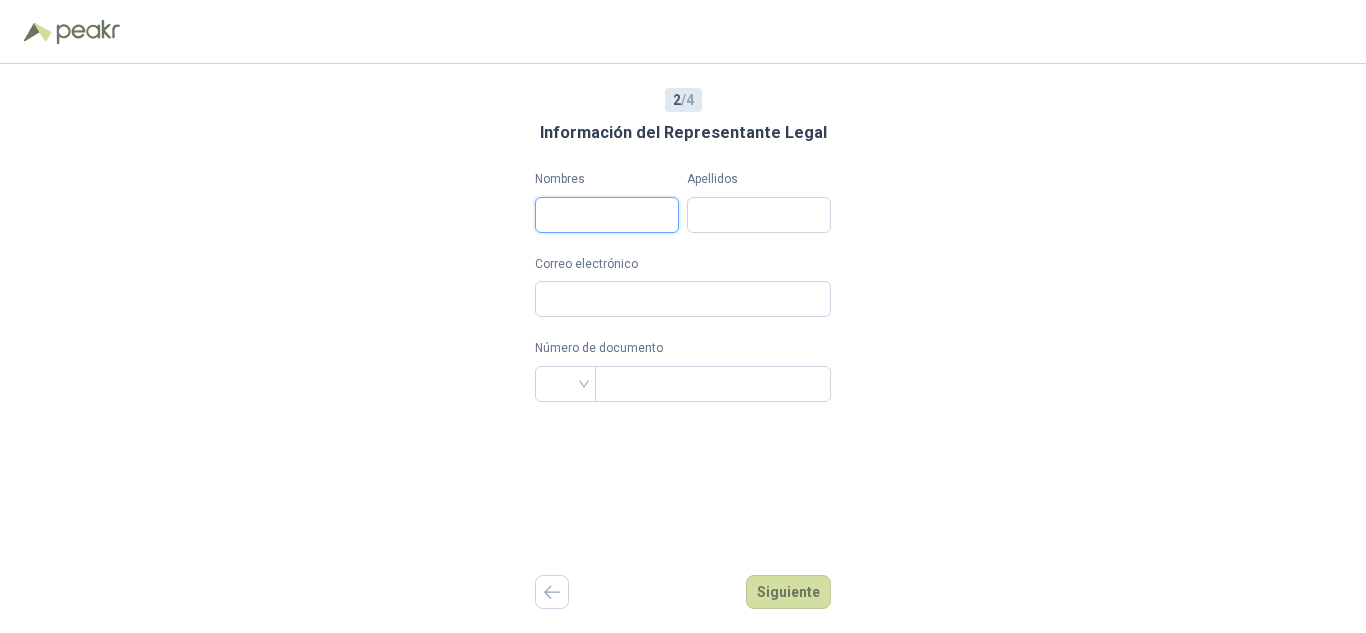 click on "Nombres" at bounding box center [607, 215] 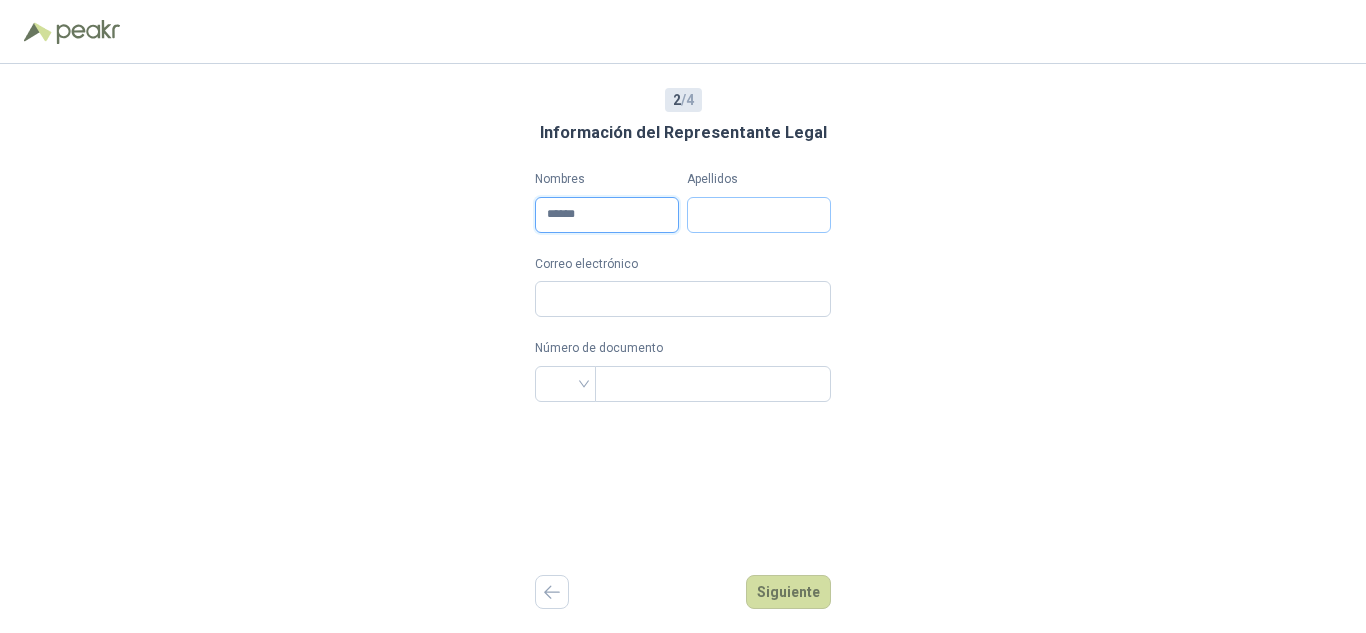 type on "******" 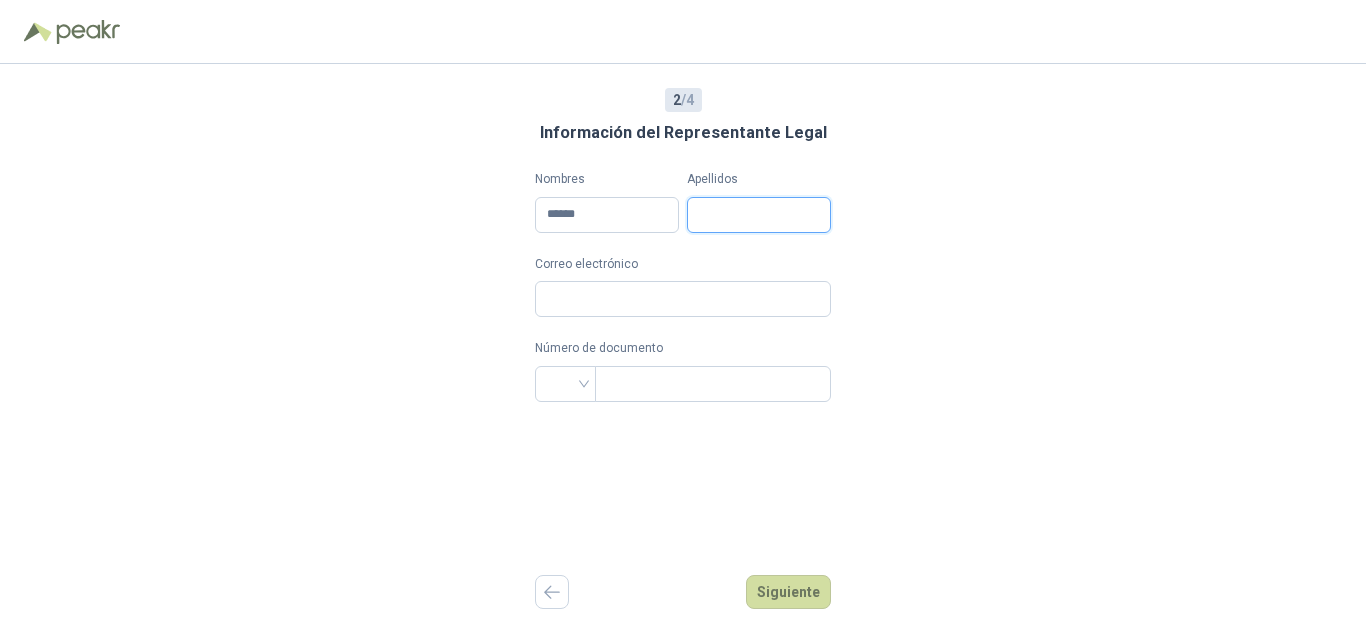 drag, startPoint x: 701, startPoint y: 217, endPoint x: 714, endPoint y: 211, distance: 14.3178215 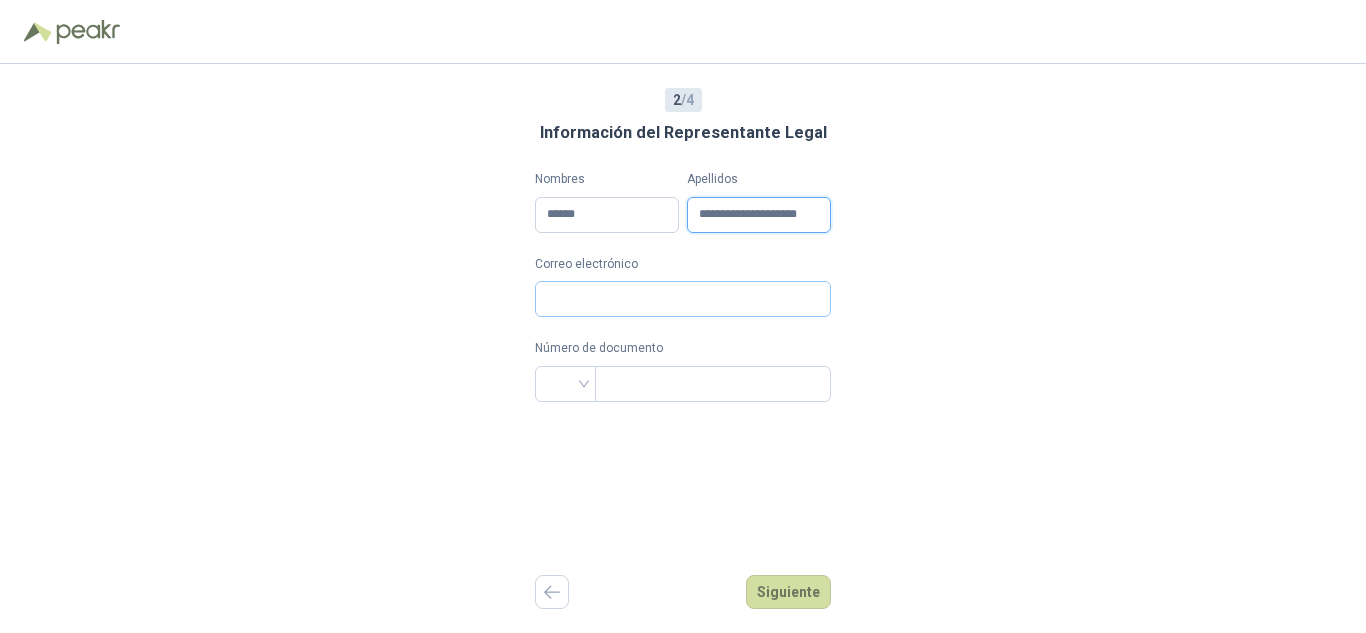 type on "**********" 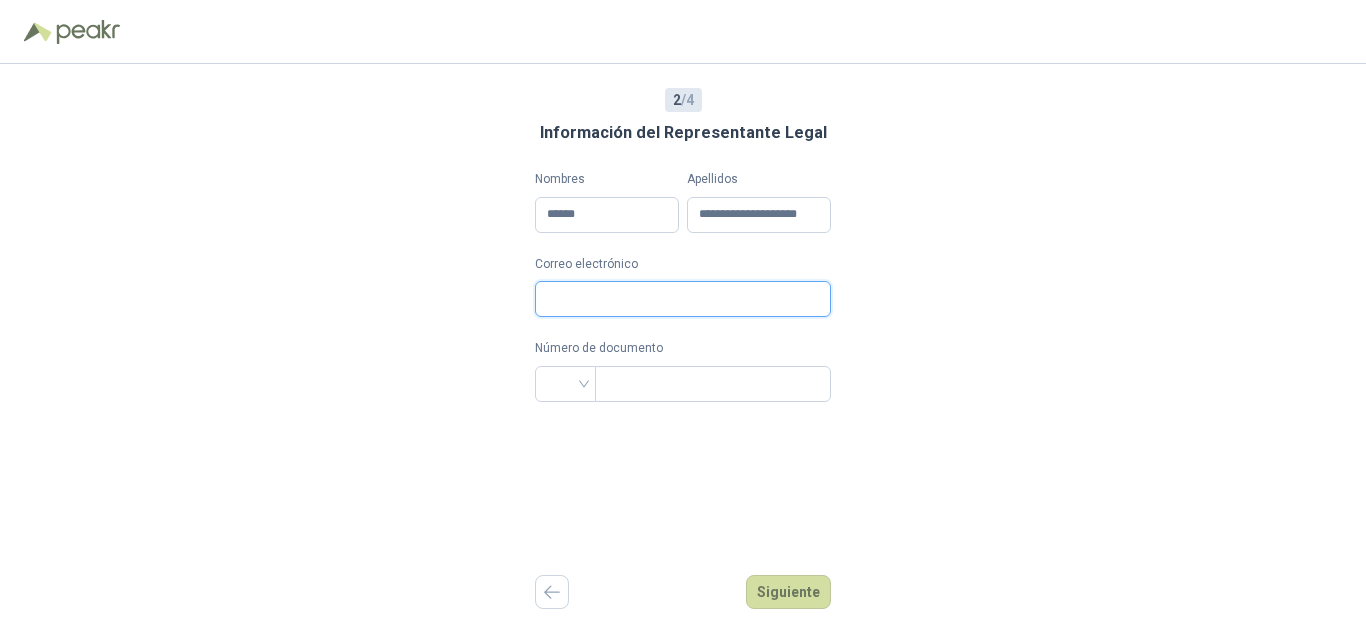 click on "Correo electrónico" at bounding box center (683, 299) 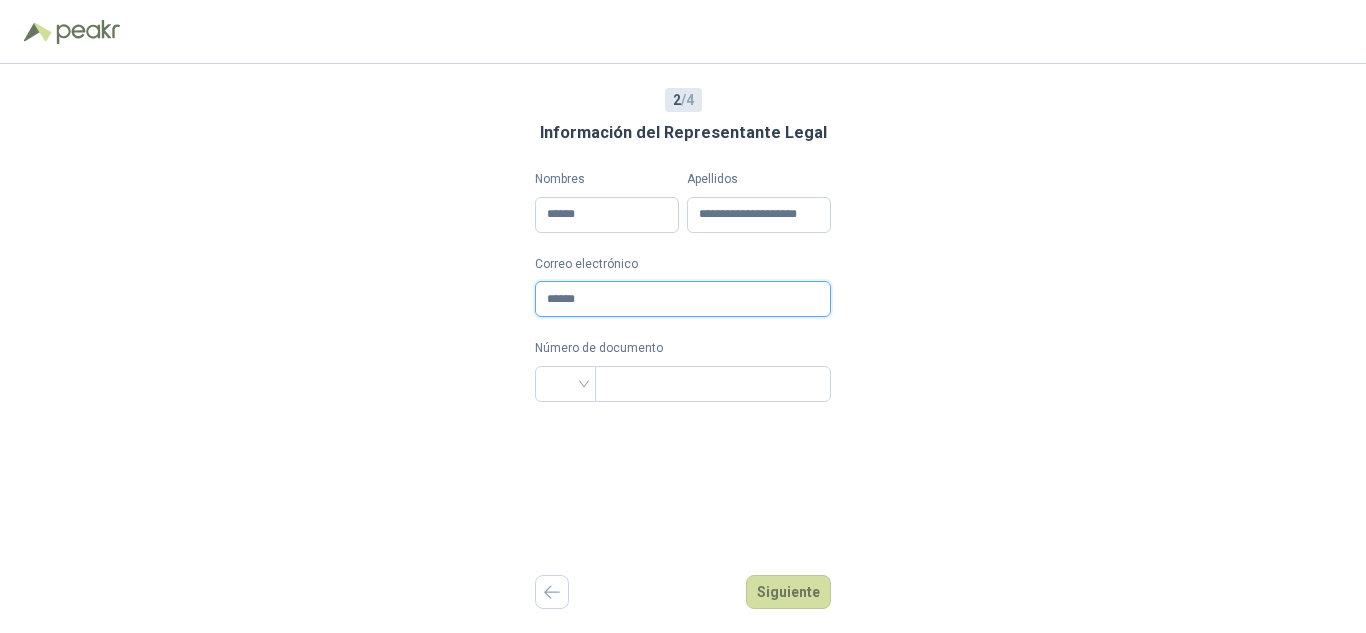 type on "**********" 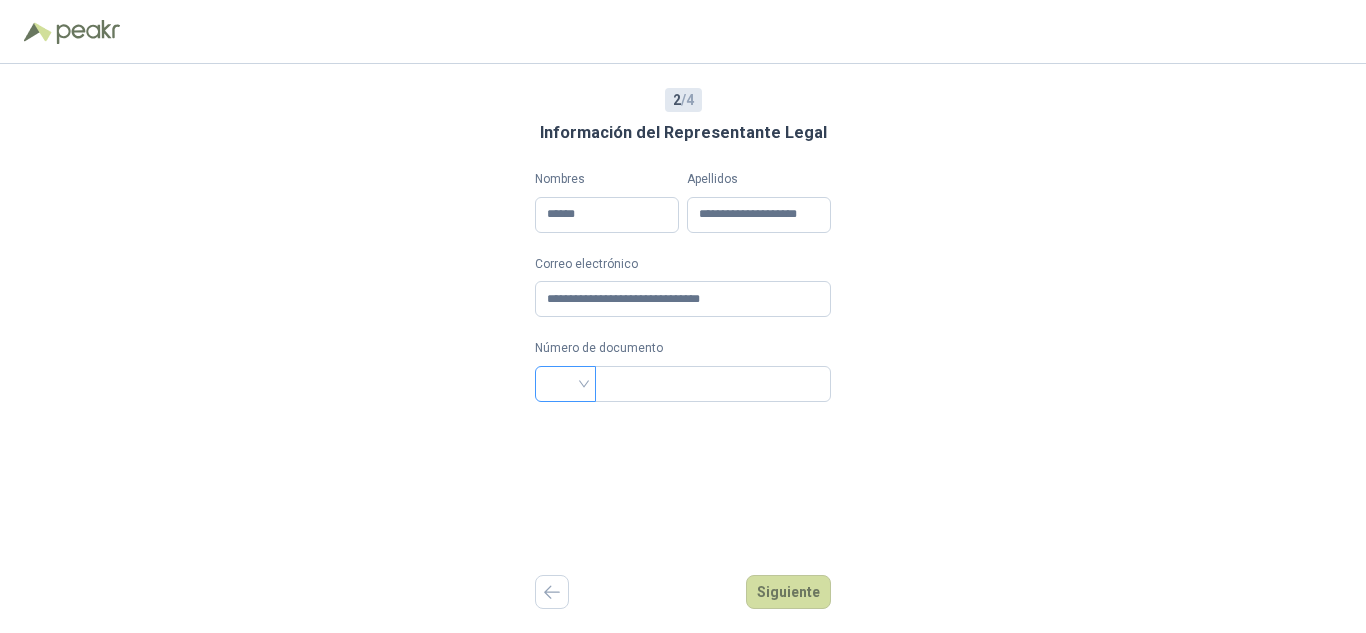 click at bounding box center (565, 382) 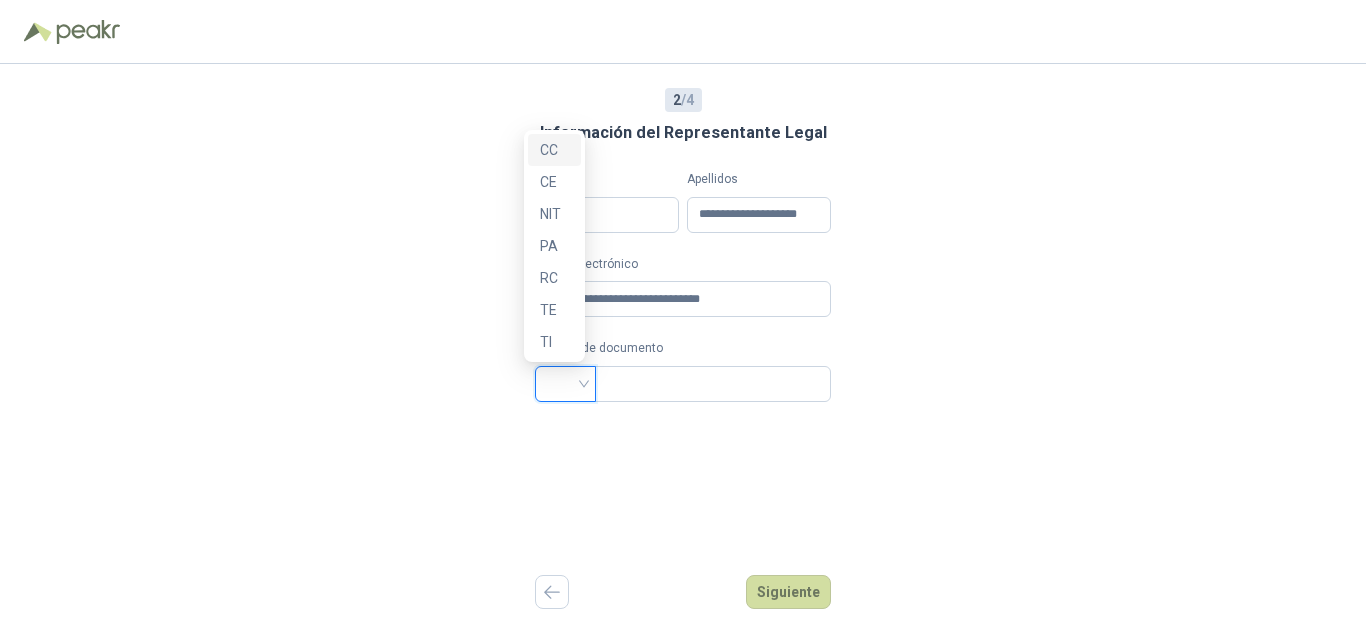 click on "CC" at bounding box center [554, 150] 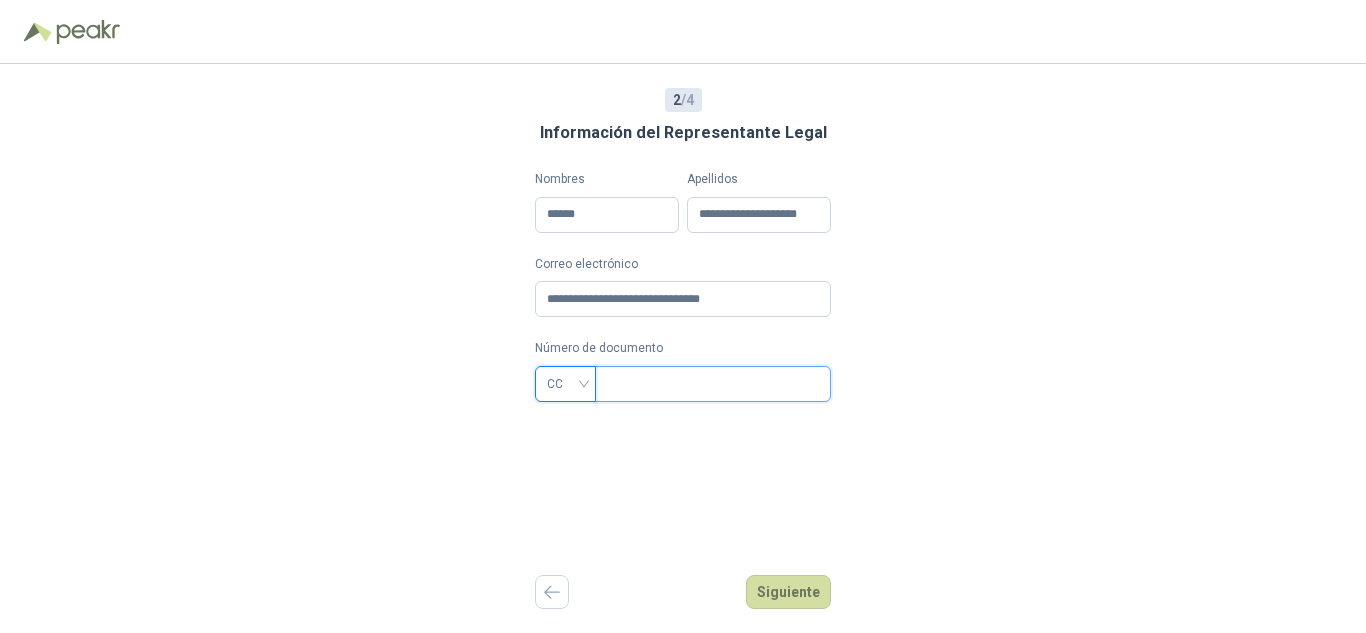 click at bounding box center [711, 384] 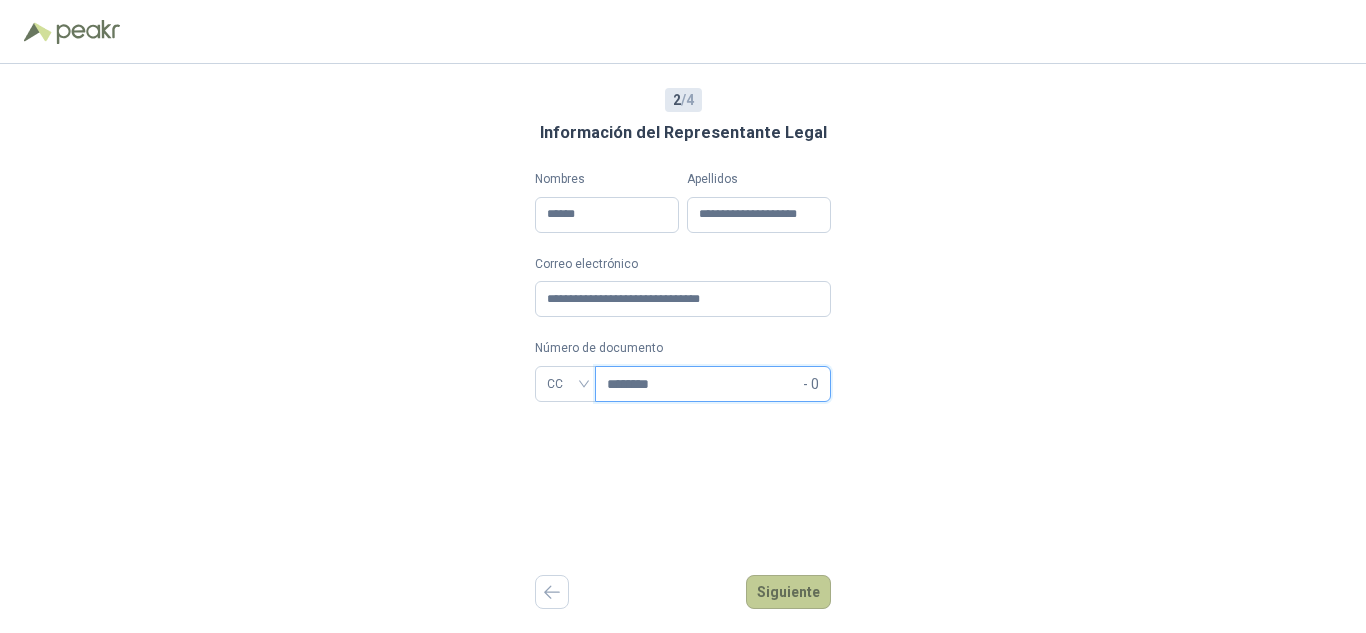 type on "********" 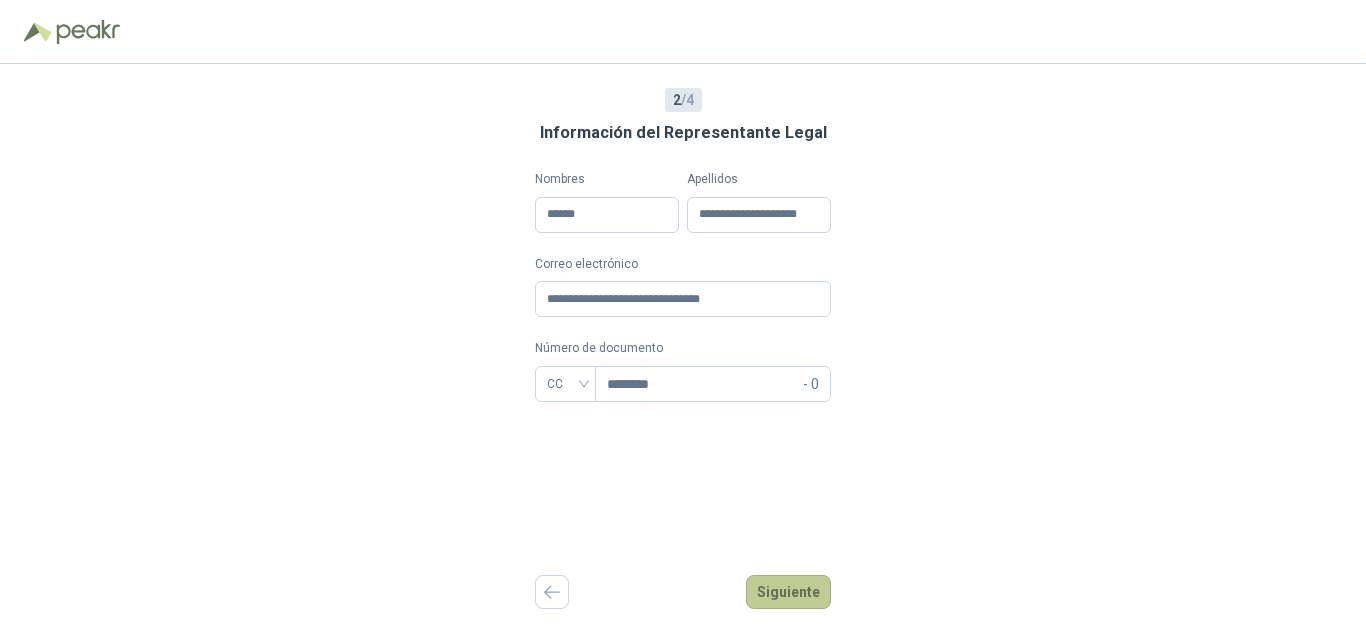 click on "Siguiente" at bounding box center (788, 592) 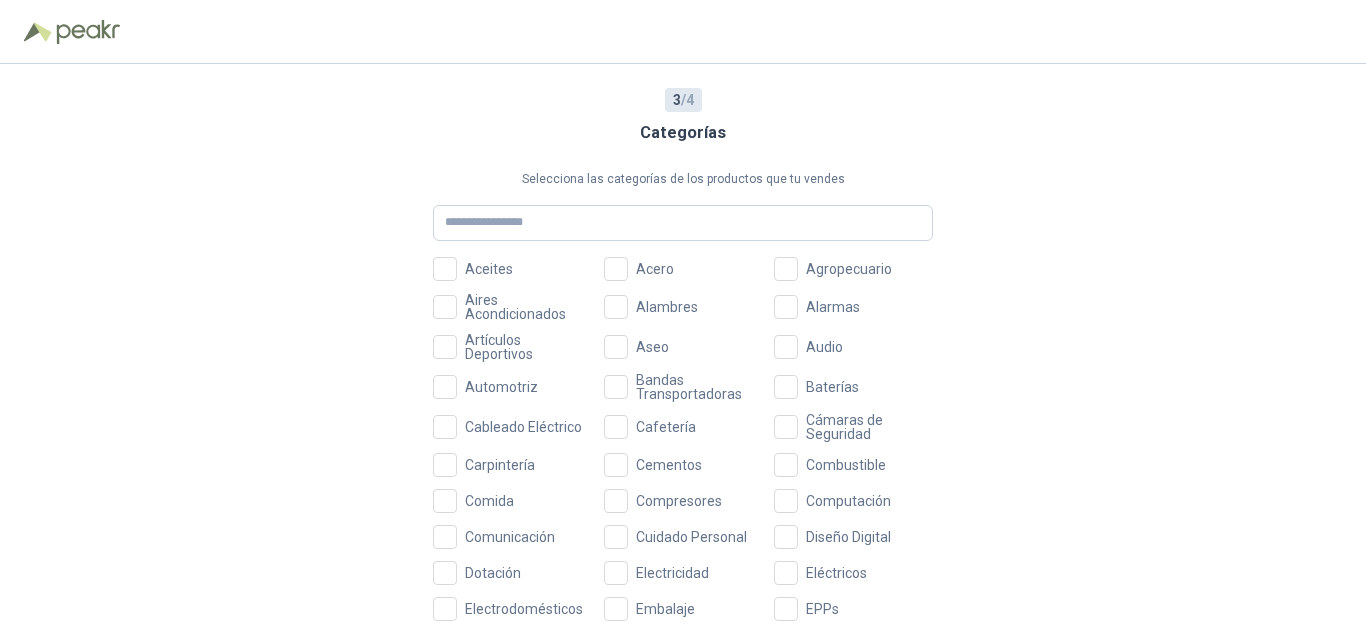 scroll, scrollTop: 100, scrollLeft: 0, axis: vertical 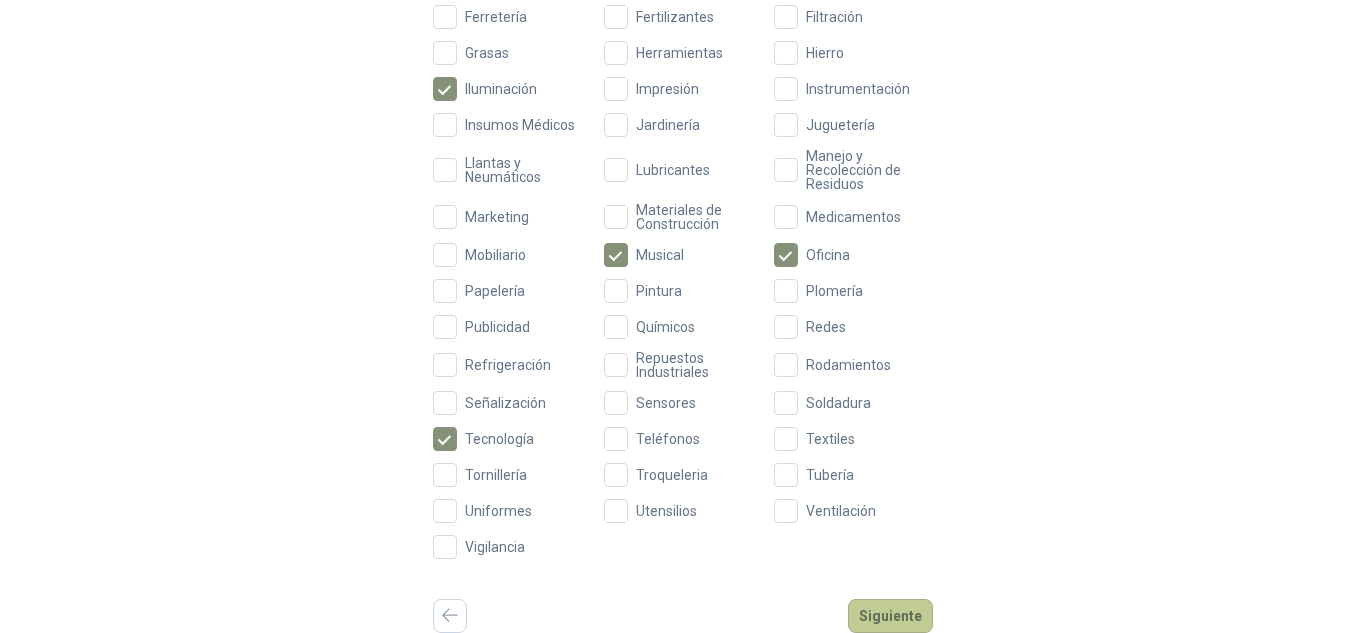 click on "Siguiente" at bounding box center (890, 616) 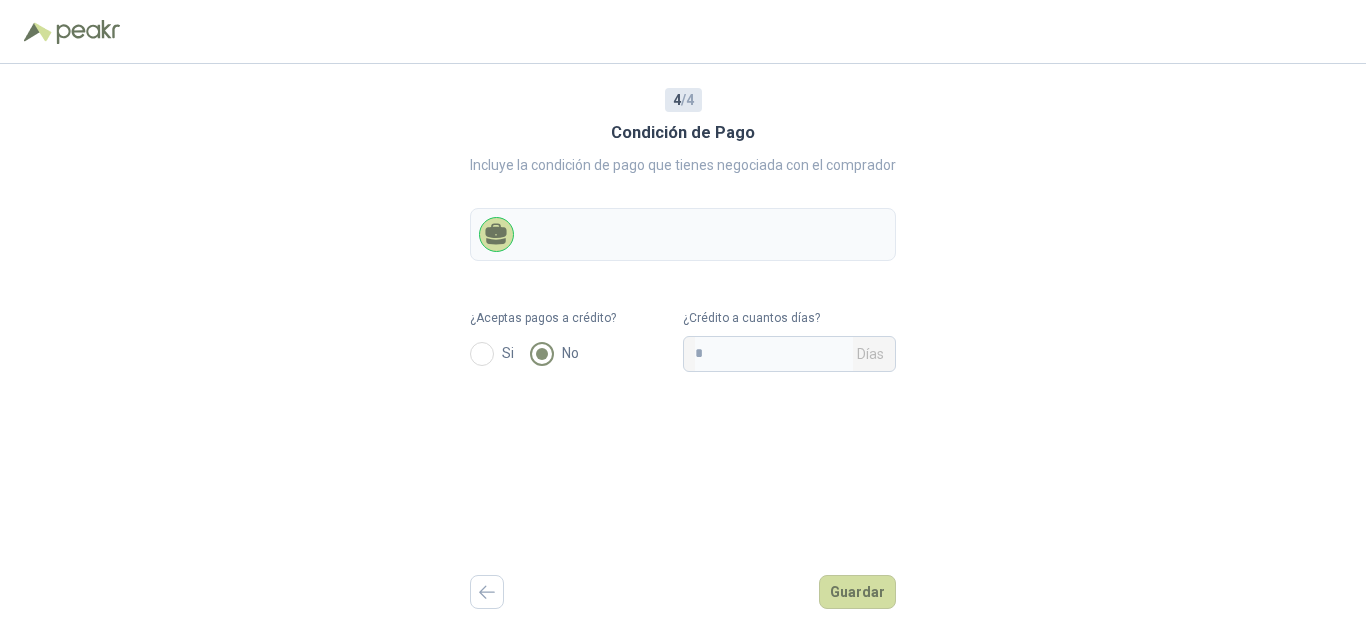 scroll, scrollTop: 0, scrollLeft: 0, axis: both 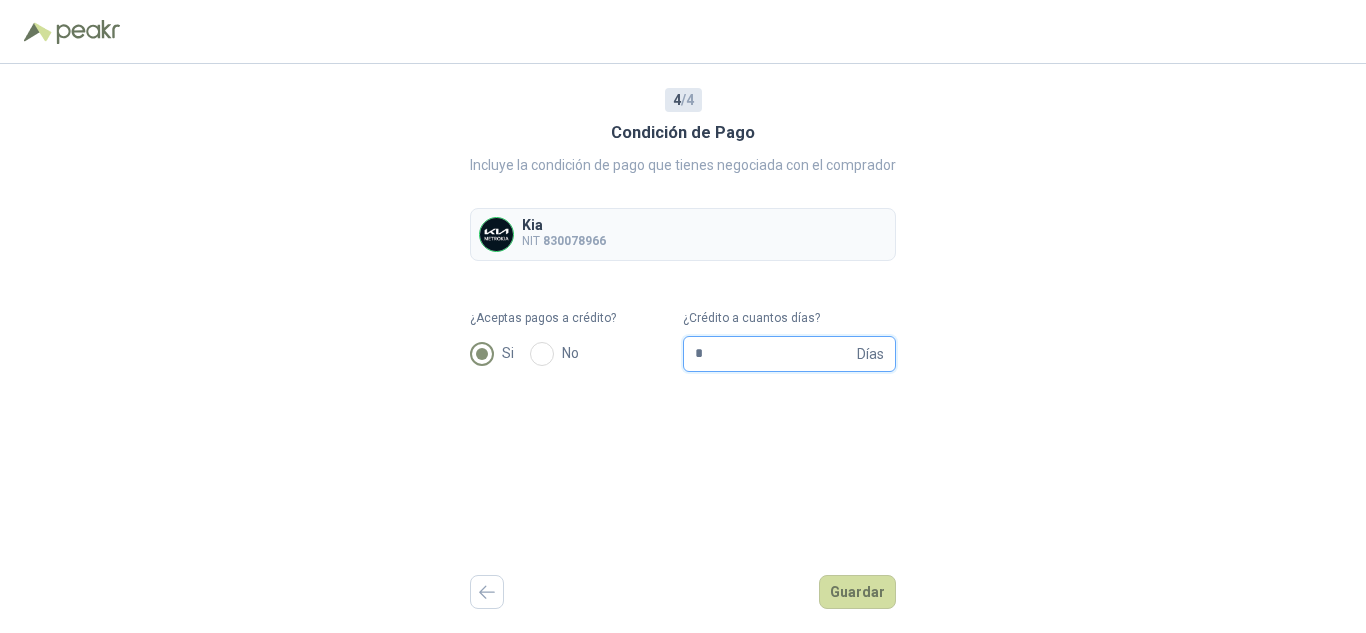click on "*" at bounding box center (774, 354) 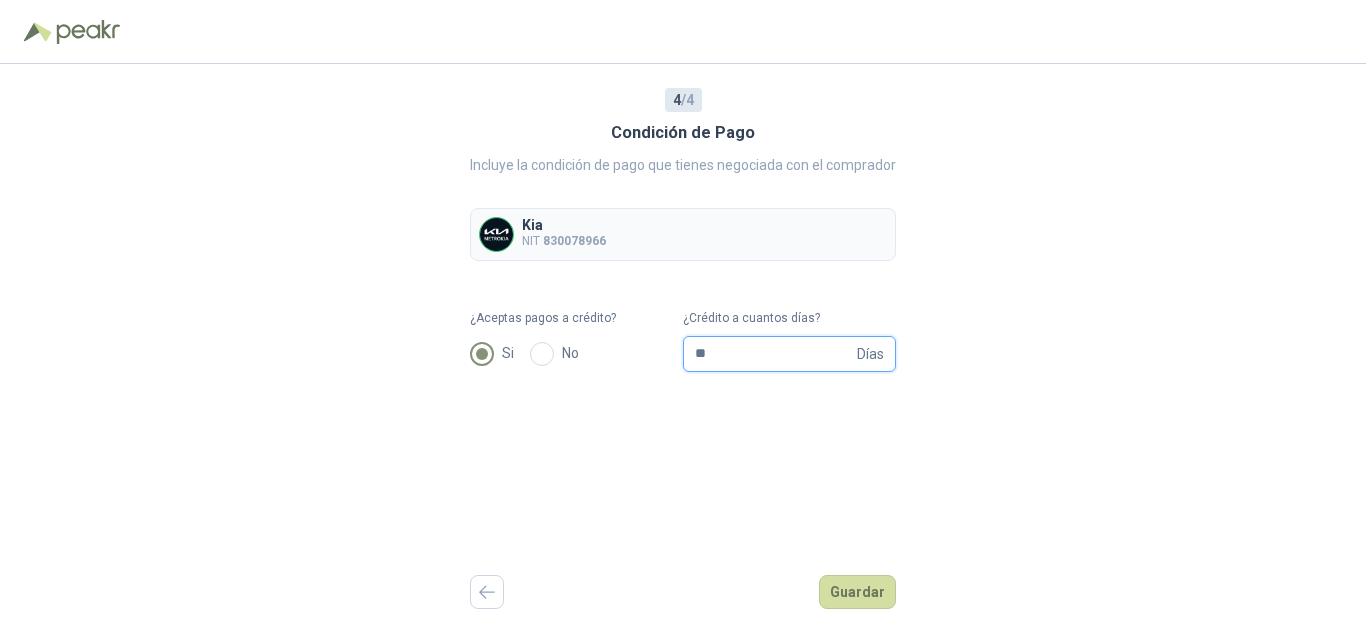 type on "**" 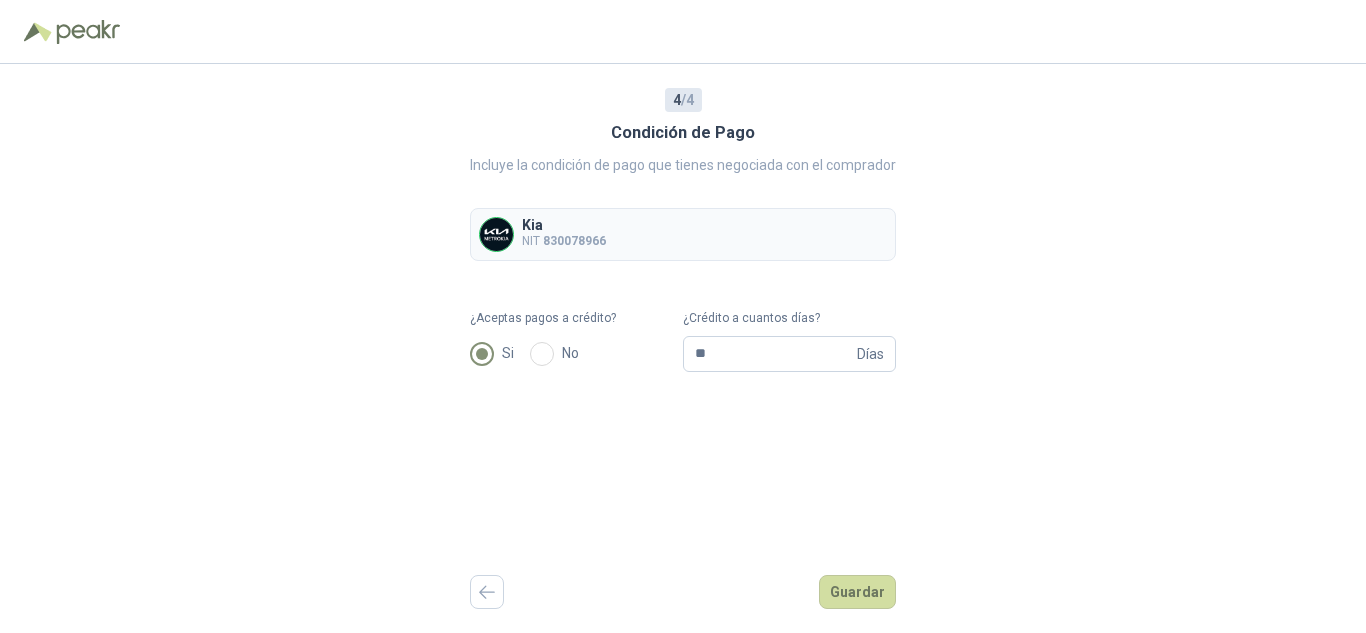 click on "4 / 4 Condición de Pago Incluye la condición de pago que tienes negociada con el comprador Kia NIT [NUMBER] ¿Aceptas pagos a crédito? Si No ¿Crédito a cuantos días? ** Días Guardar" at bounding box center [683, 348] 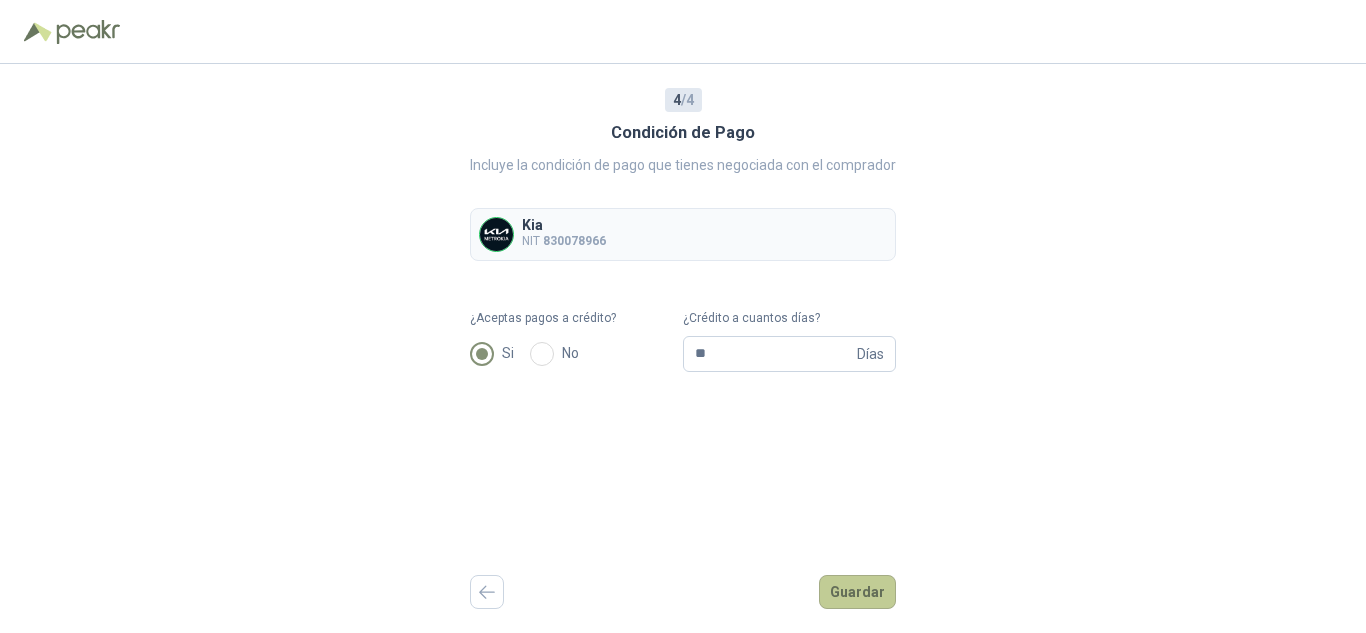 click on "Guardar" at bounding box center [857, 592] 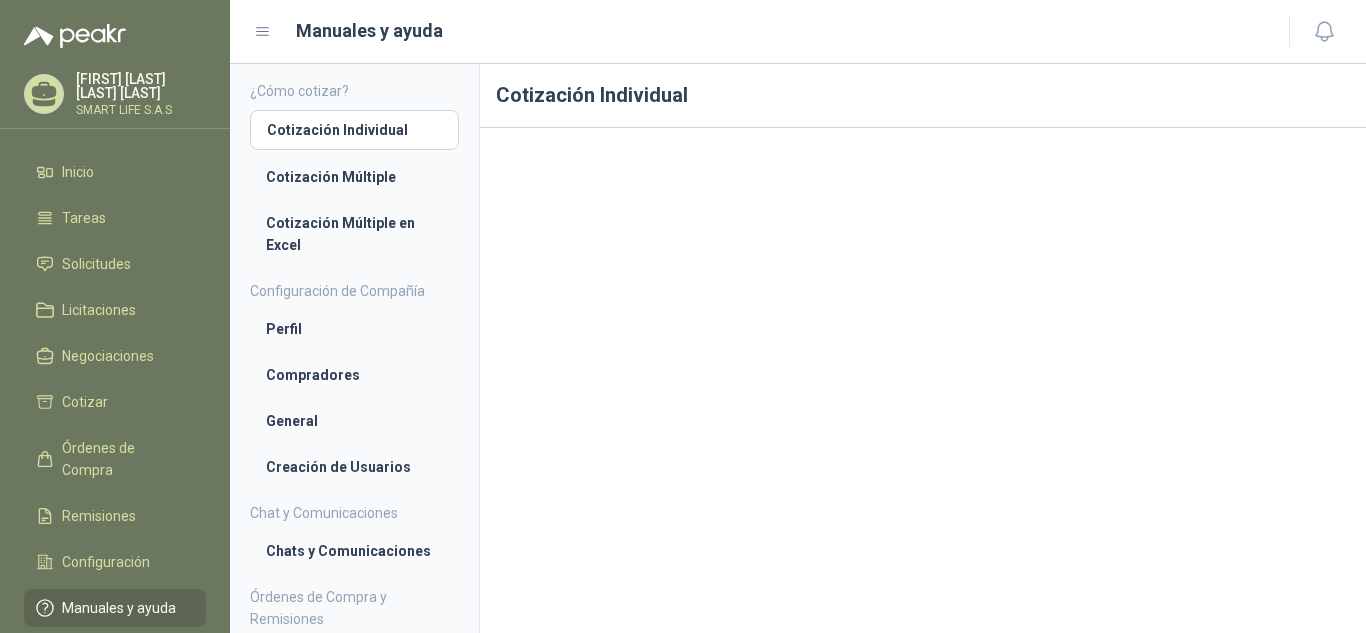 click 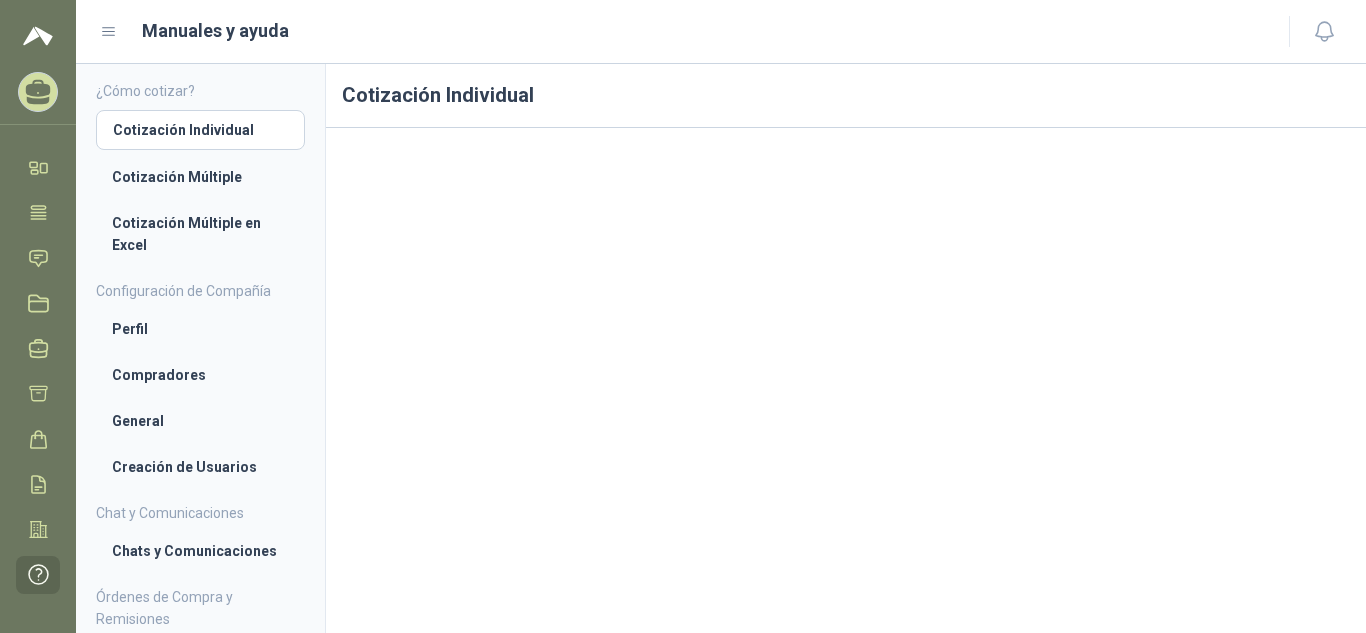 click 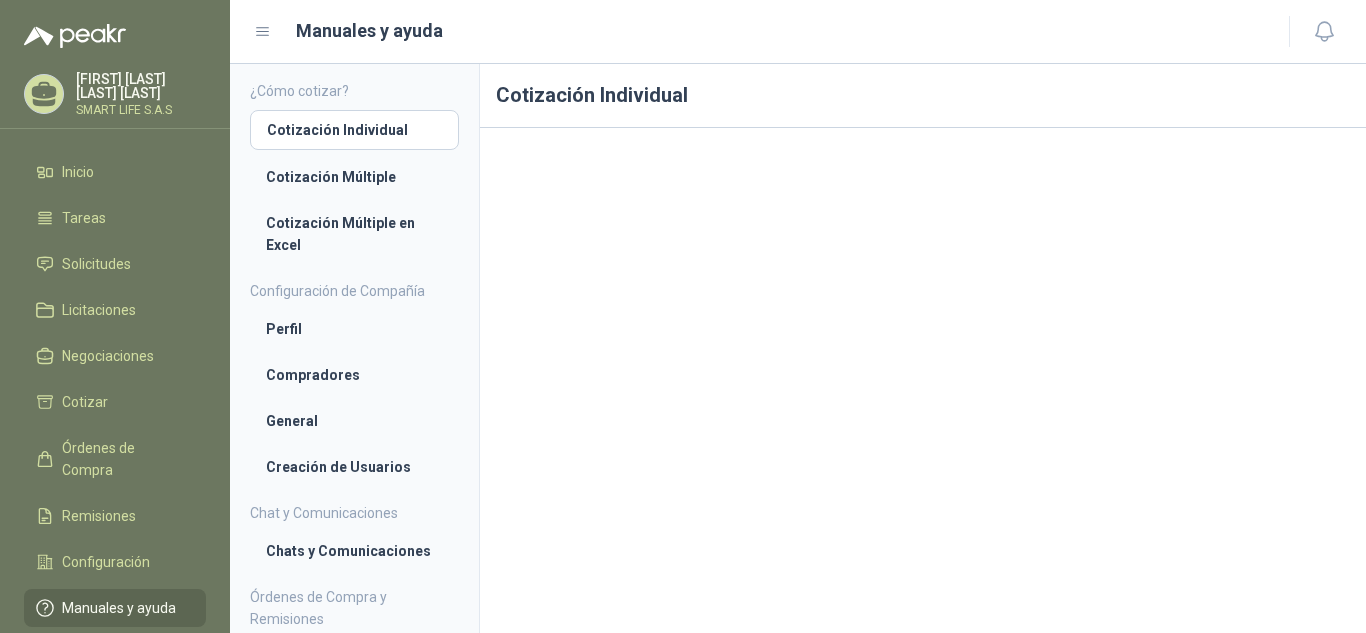 click on "[FIRST] [LAST]" at bounding box center (141, 86) 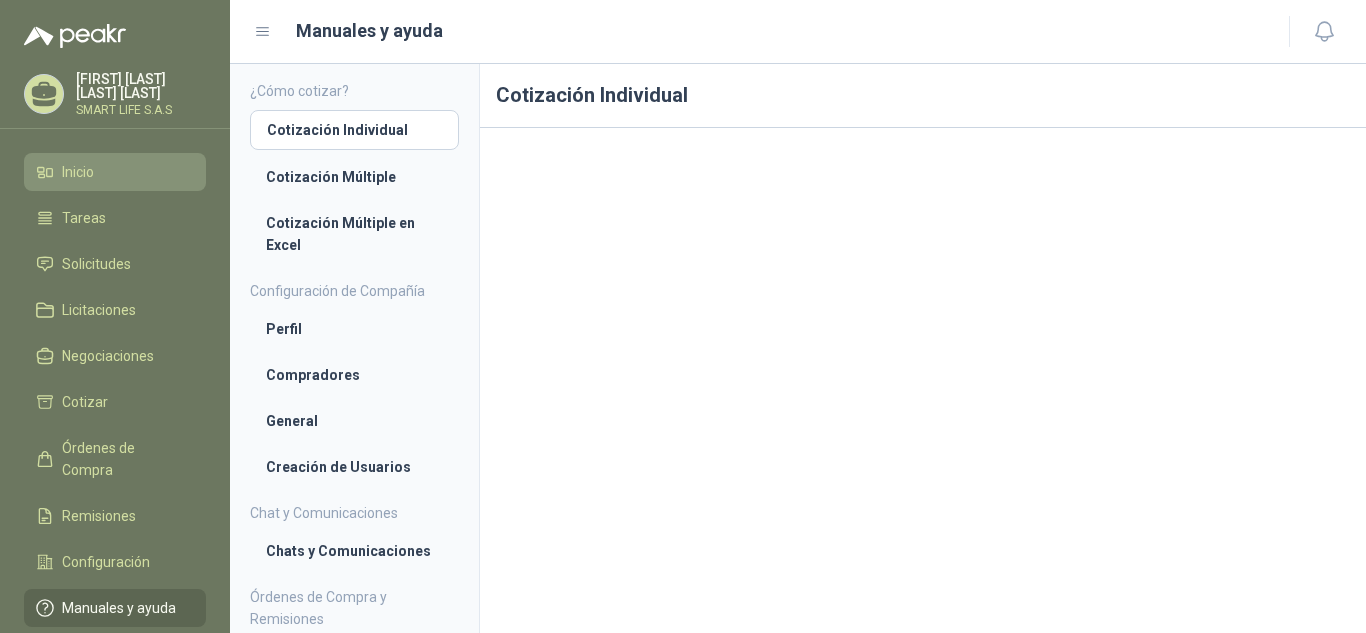 click on "Inicio" at bounding box center [115, 172] 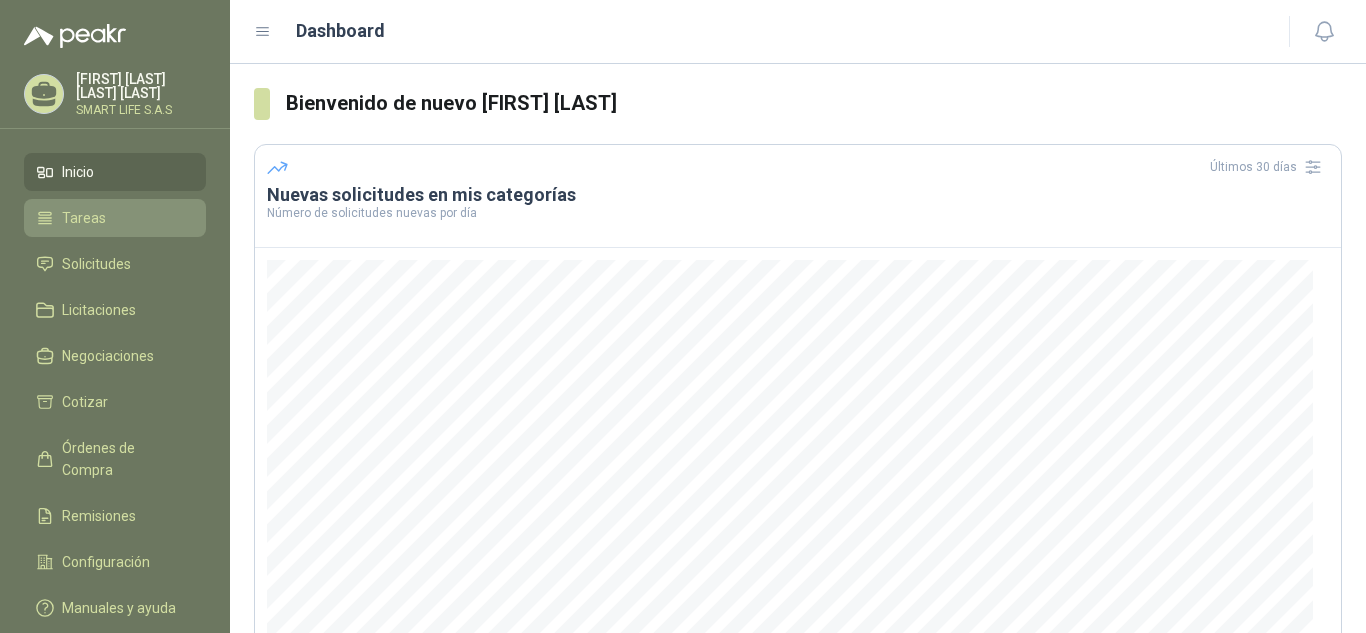 click on "Tareas" at bounding box center [115, 218] 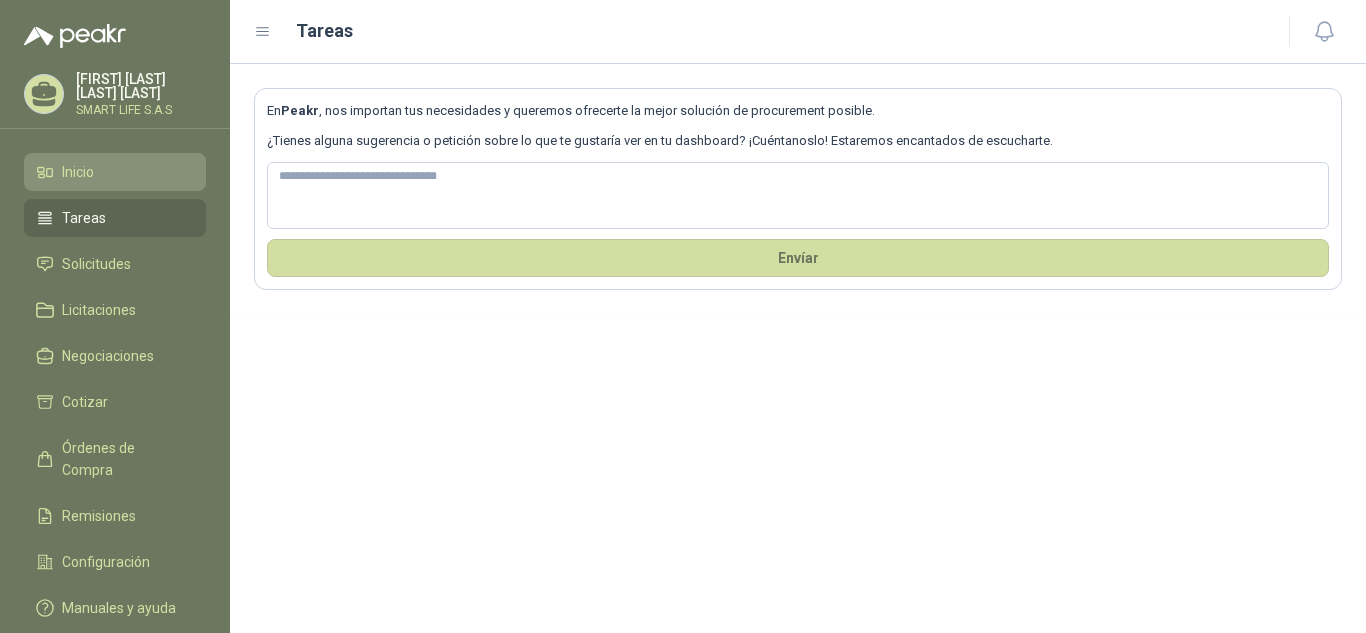 click on "Inicio" at bounding box center [78, 172] 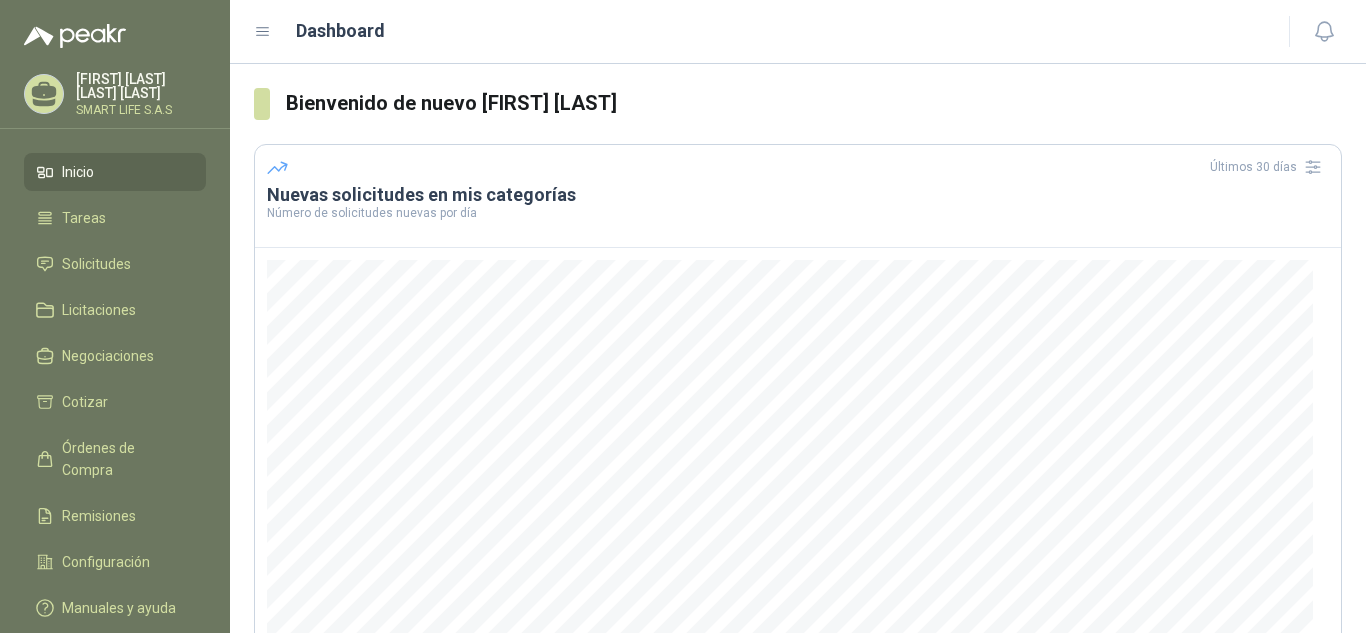 click 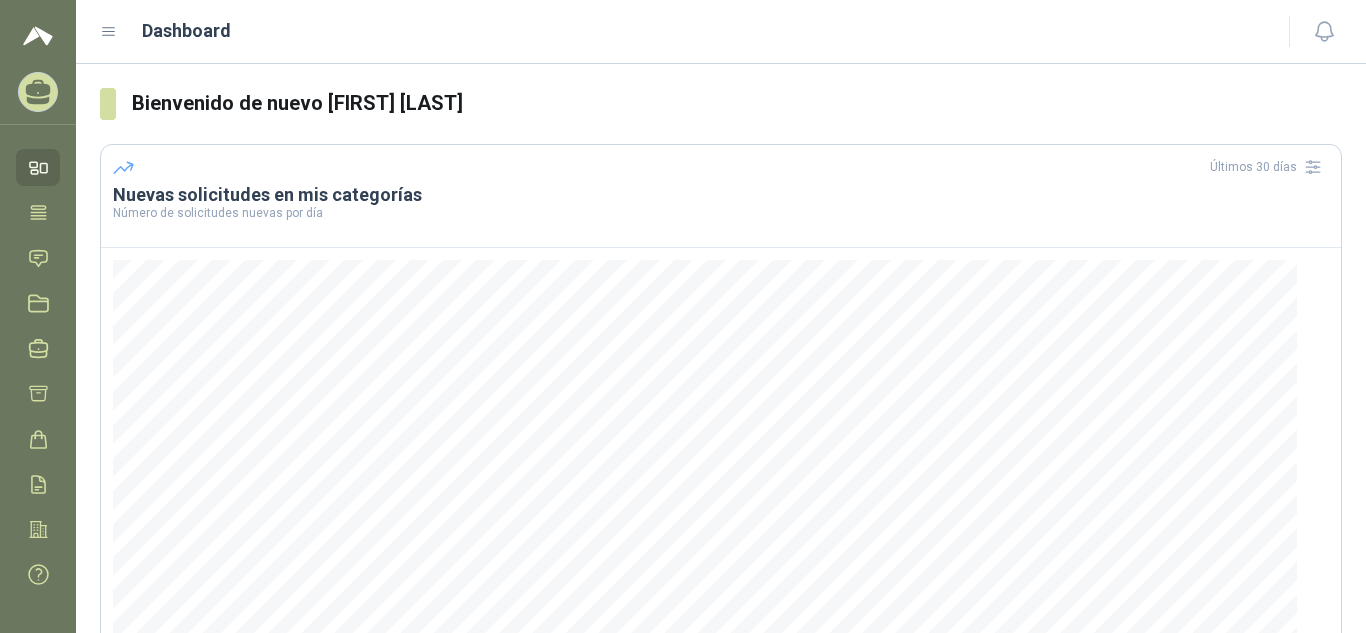 click 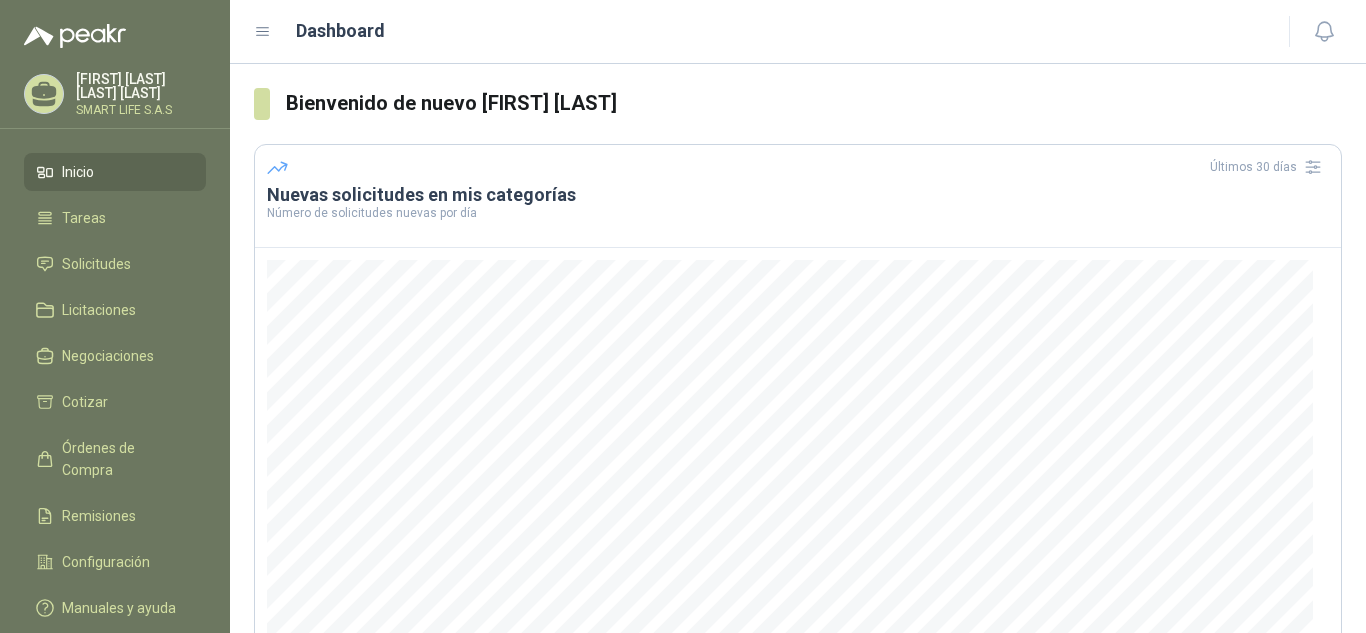 click 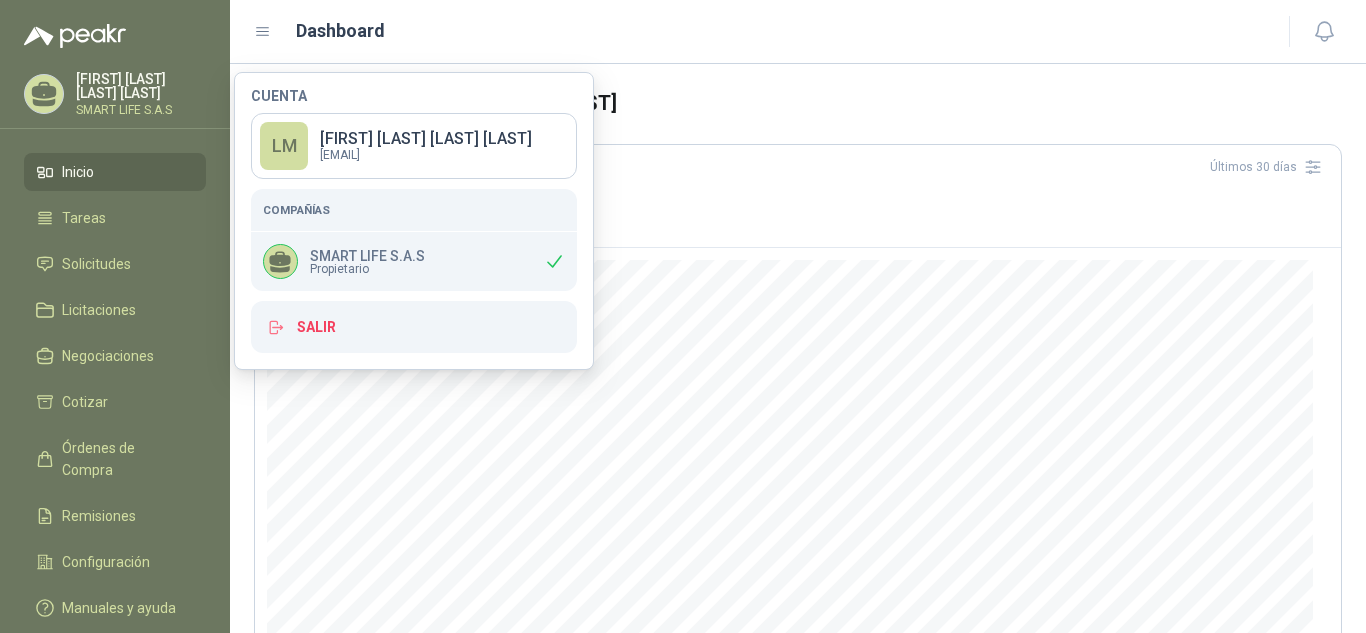 click at bounding box center [75, 36] 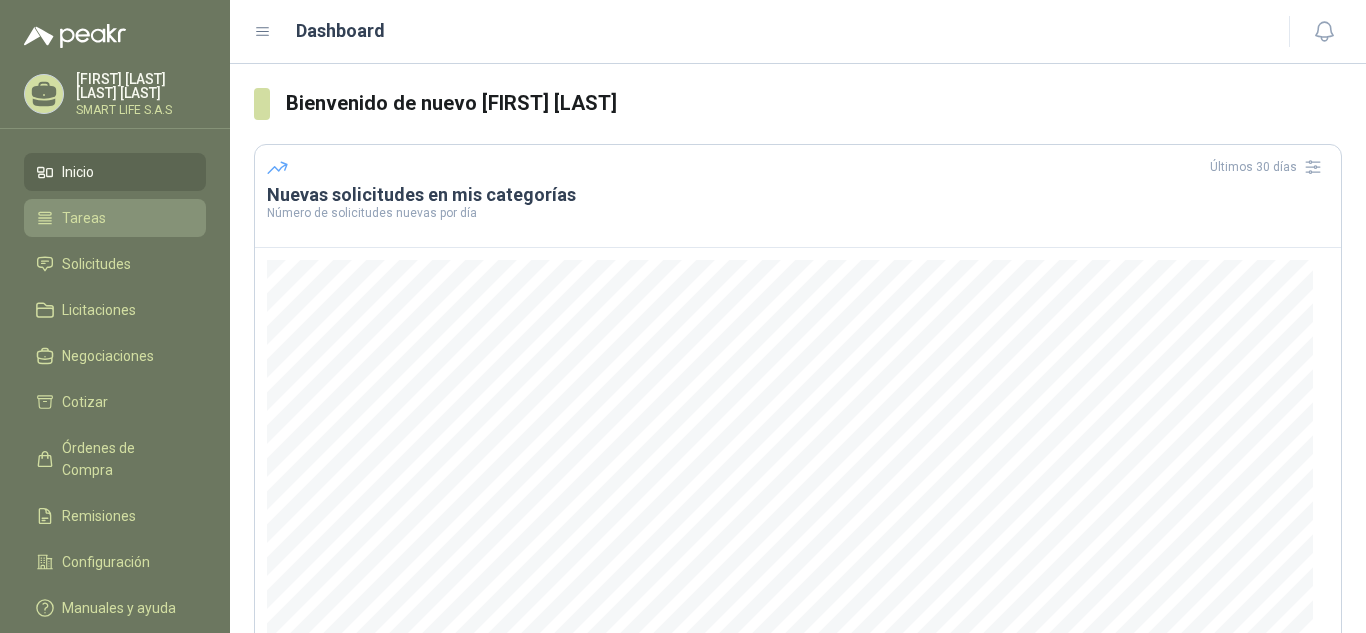 click on "Tareas" at bounding box center (115, 218) 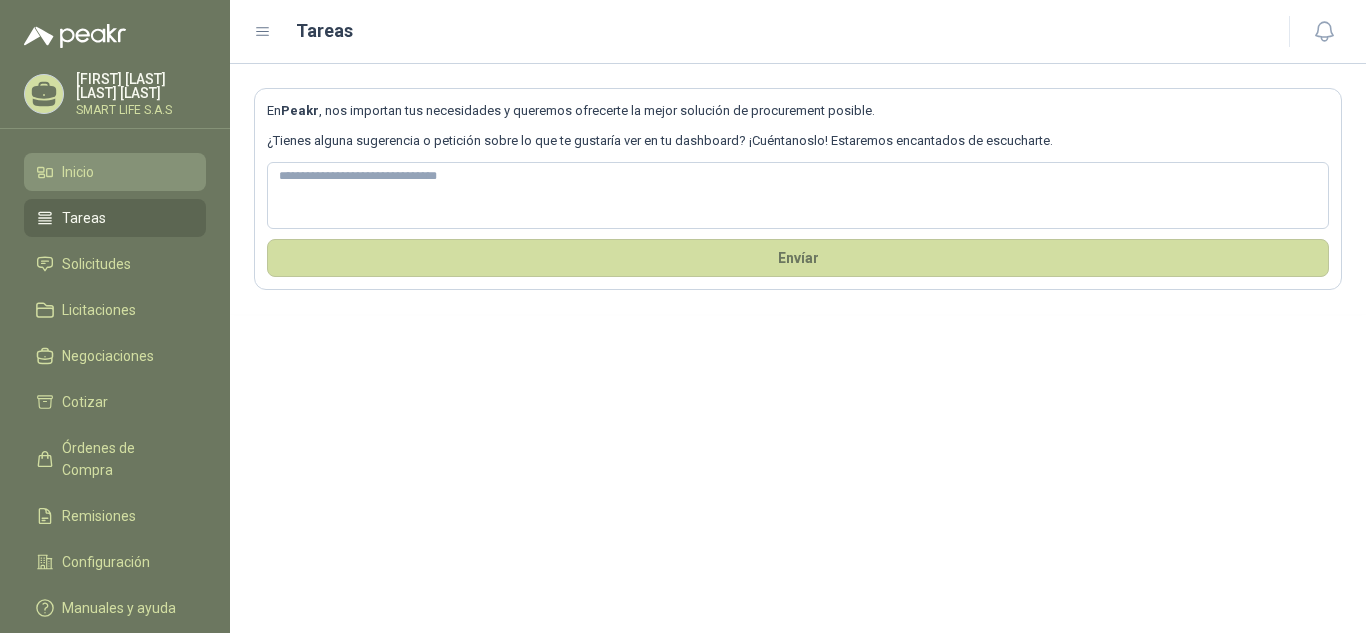 click on "Inicio" at bounding box center (115, 172) 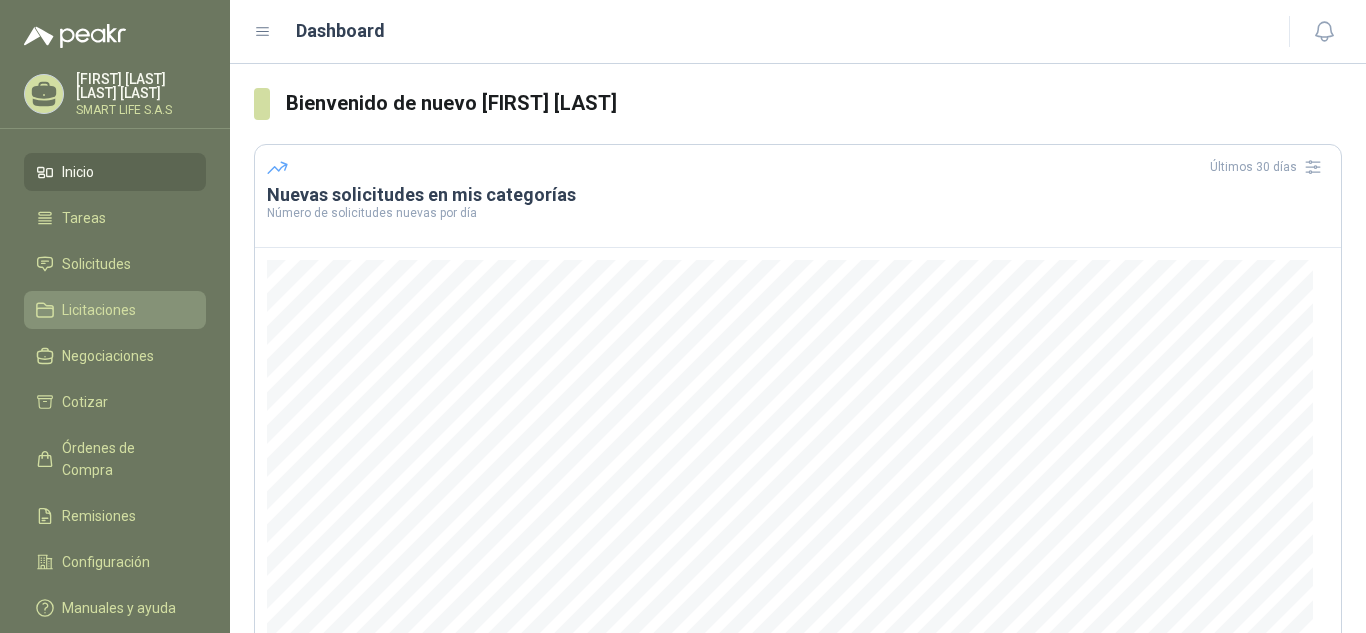 click on "Licitaciones" at bounding box center (99, 310) 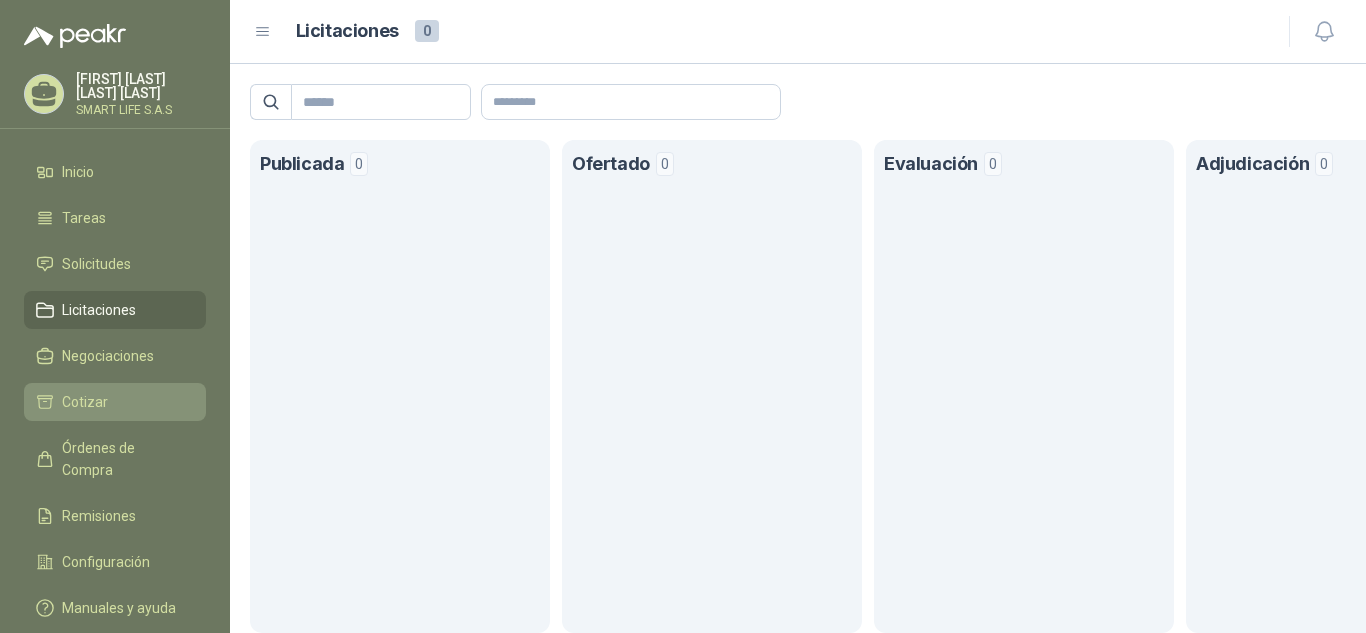 click on "Cotizar" at bounding box center (115, 402) 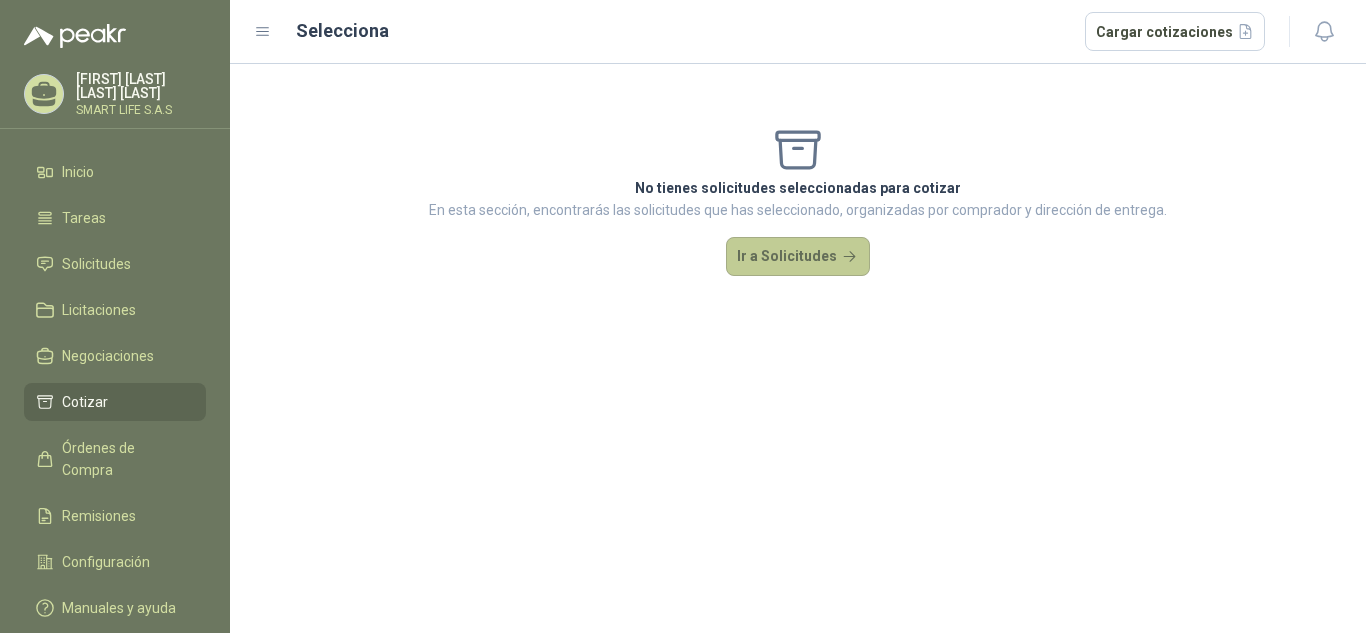 click on "Ir a Solicitudes" at bounding box center [798, 257] 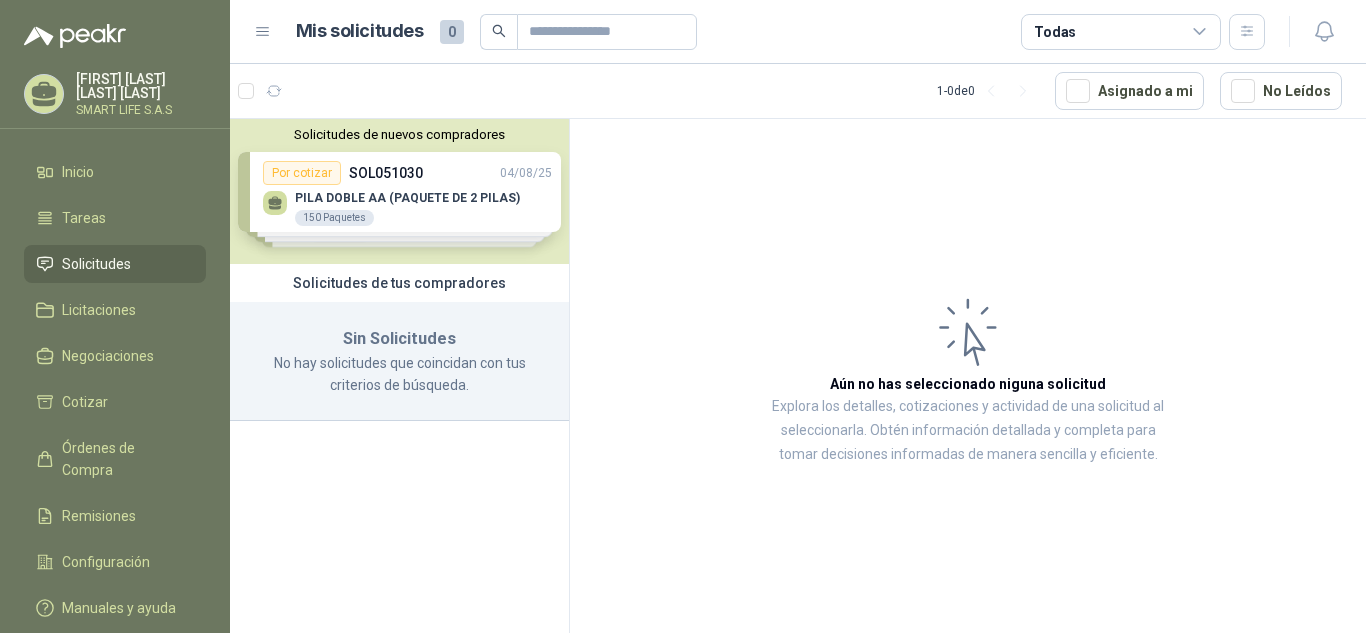 click on "Solicitudes de nuevos compradores Por cotizar SOL051030 04/08/25 PILA DOBLE AA (PAQUETE DE 2 PILAS) 150 Paquetes Por cotizar SOL050936 01/08/25 IPHONE 16 PRO MAX 8 Unidades Por cotizar SOL050928 01/08/25 DIADEMA LOGITECH H390 20 Unidades Por cotizar SOL050924 01/08/25 Celular Samsung Galaxy A05s 128gb 4g 5 Unidades ¿Quieres recibir cientos de solicitudes de compra como estas todos los días? Agenda una reunión" at bounding box center (399, 191) 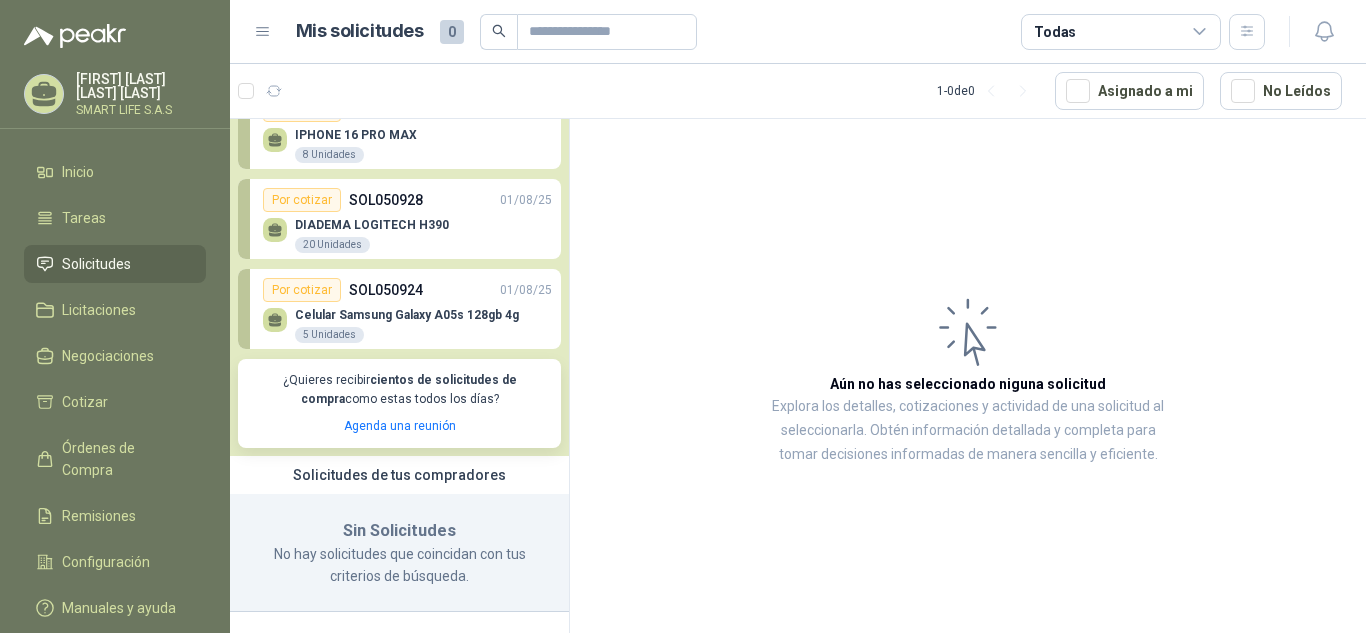 scroll, scrollTop: 54, scrollLeft: 0, axis: vertical 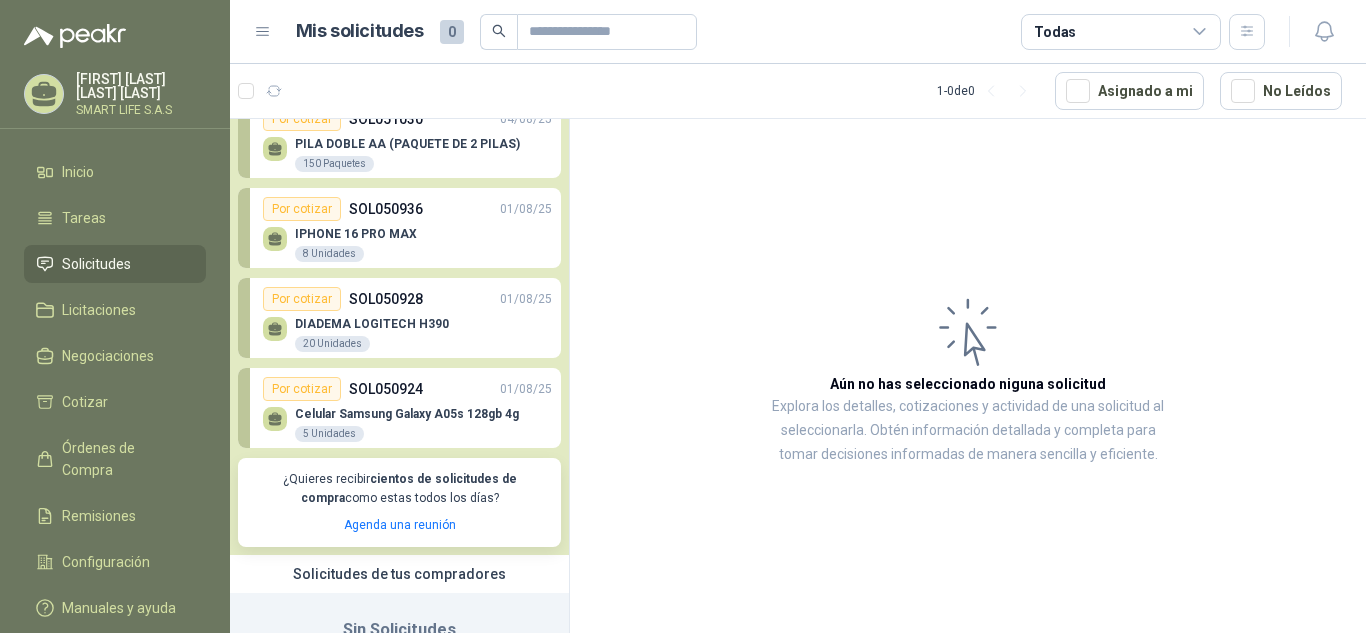 click on "DIADEMA LOGITECH H390" at bounding box center (372, 324) 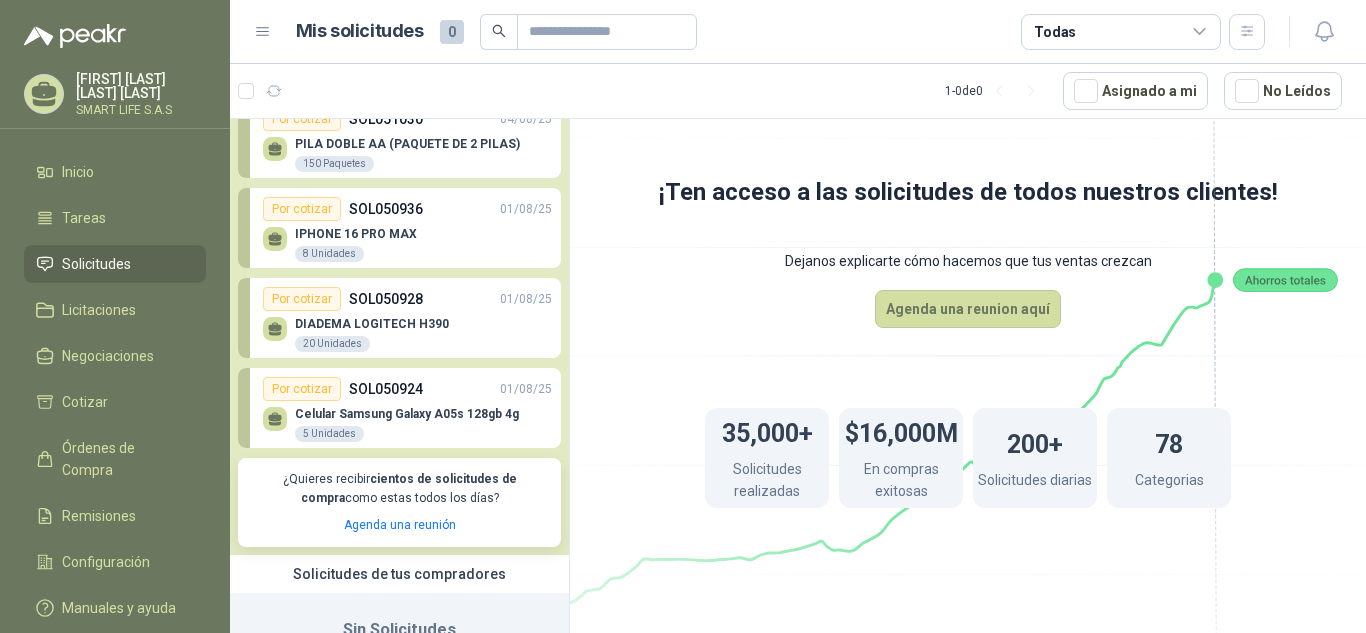 click on "Por cotizar" at bounding box center (302, 299) 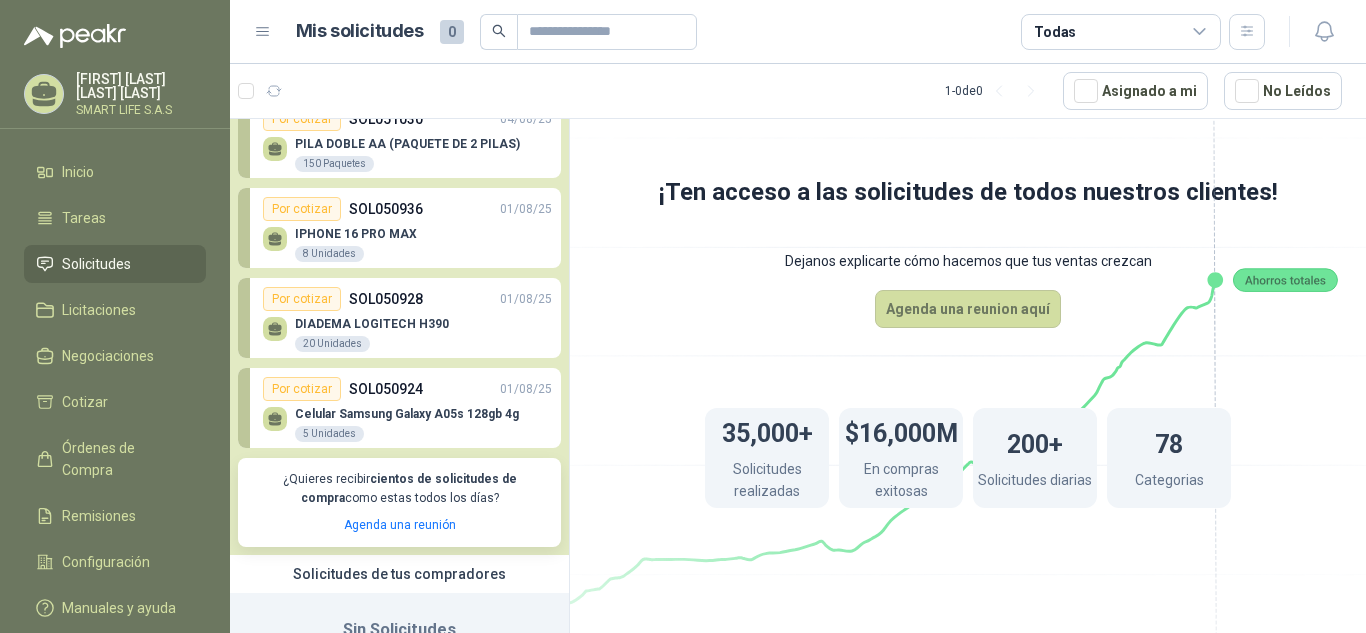 click on "DIADEMA LOGITECH H390" at bounding box center [372, 324] 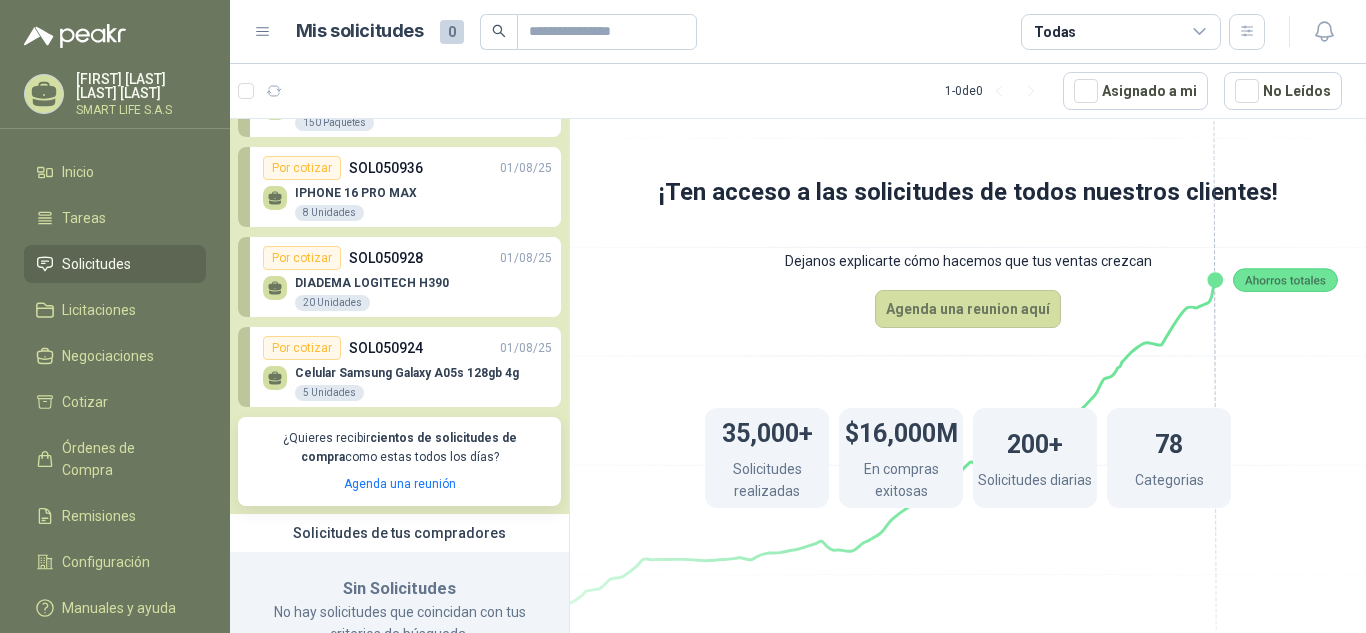 scroll, scrollTop: 0, scrollLeft: 0, axis: both 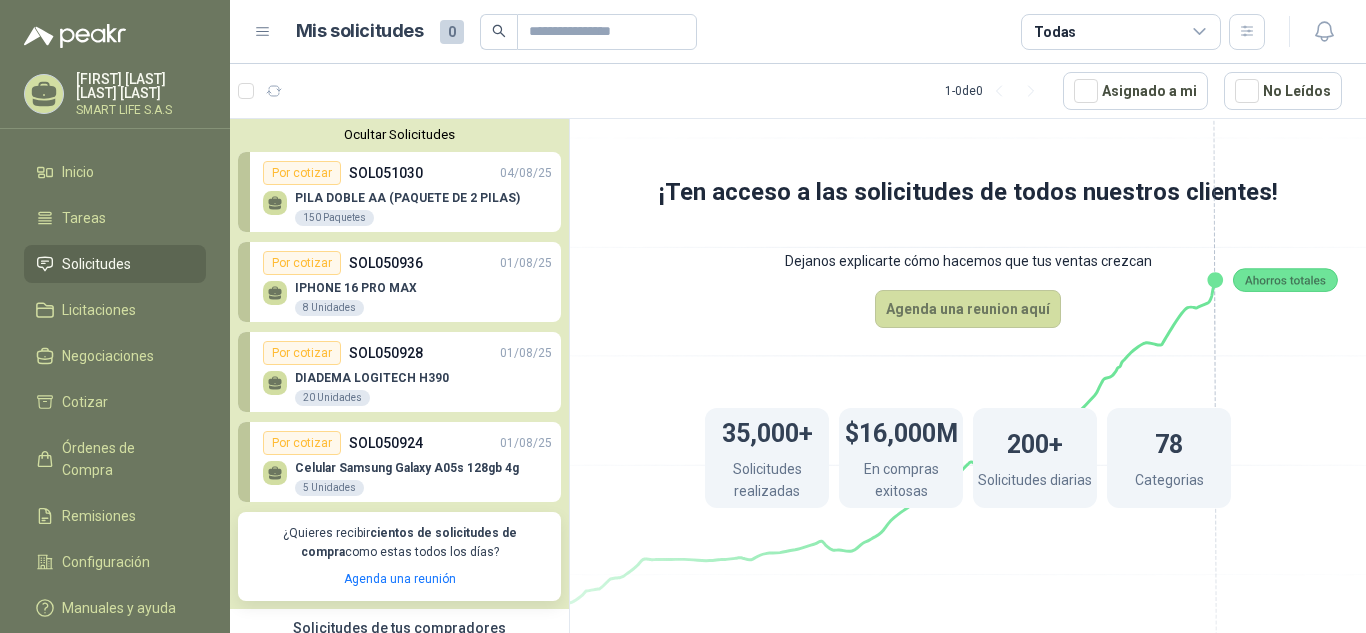 click on "Por cotizar" at bounding box center [302, 353] 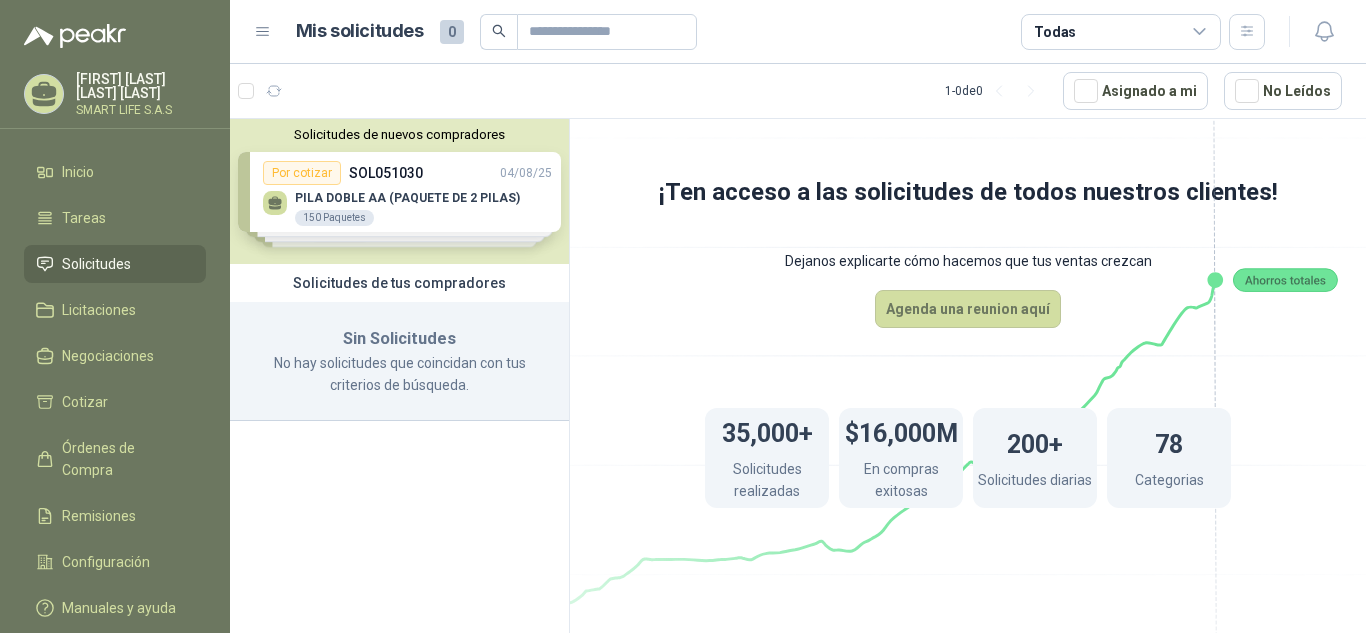 click on "Solicitudes de nuevos compradores" at bounding box center [399, 134] 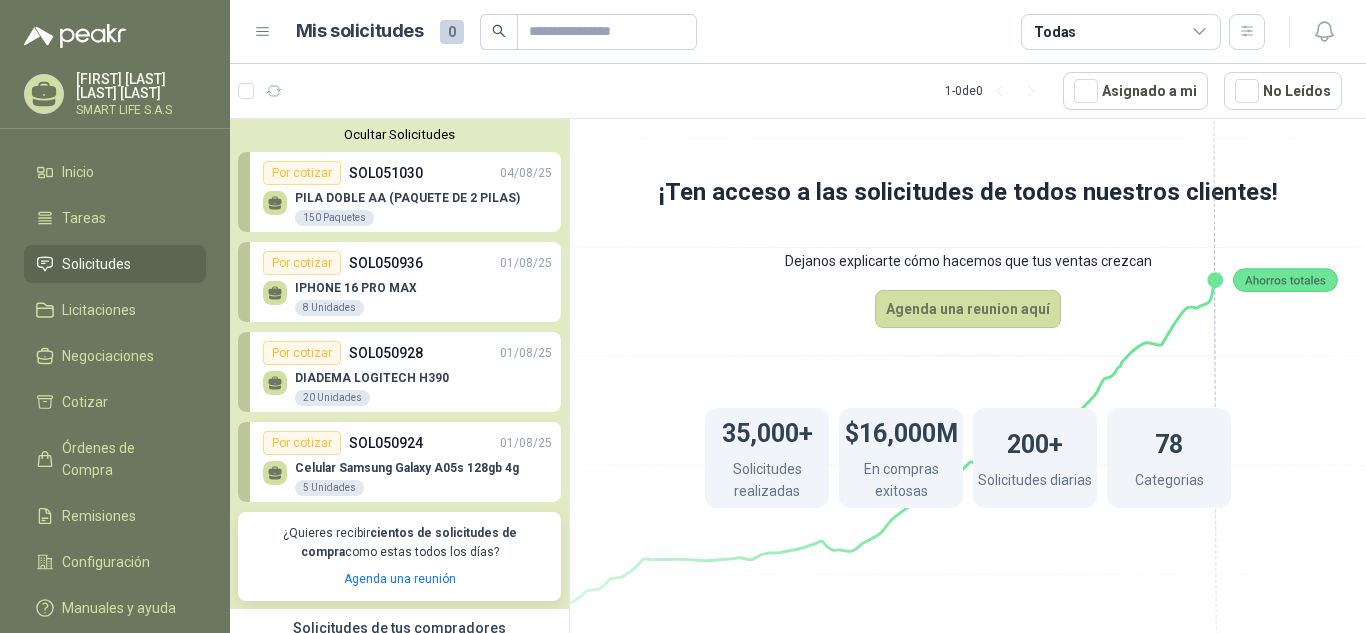 click on "DIADEMA LOGITECH H390  20   Unidades" at bounding box center [372, 389] 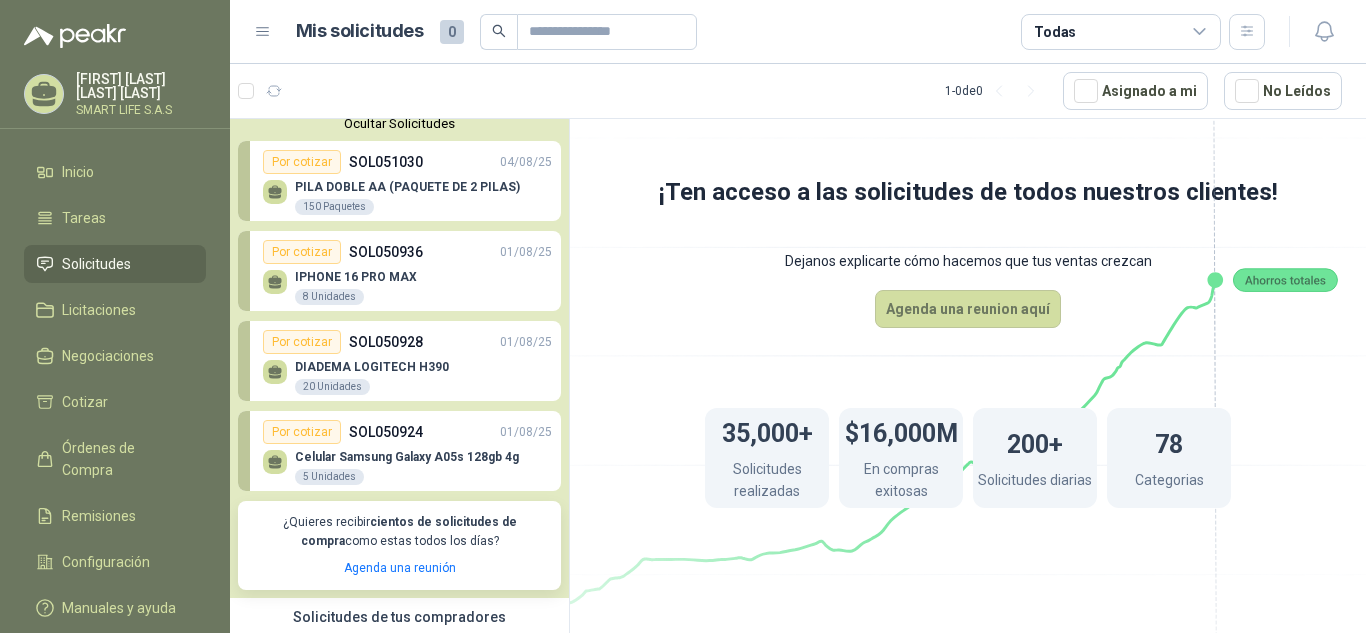 scroll, scrollTop: 0, scrollLeft: 0, axis: both 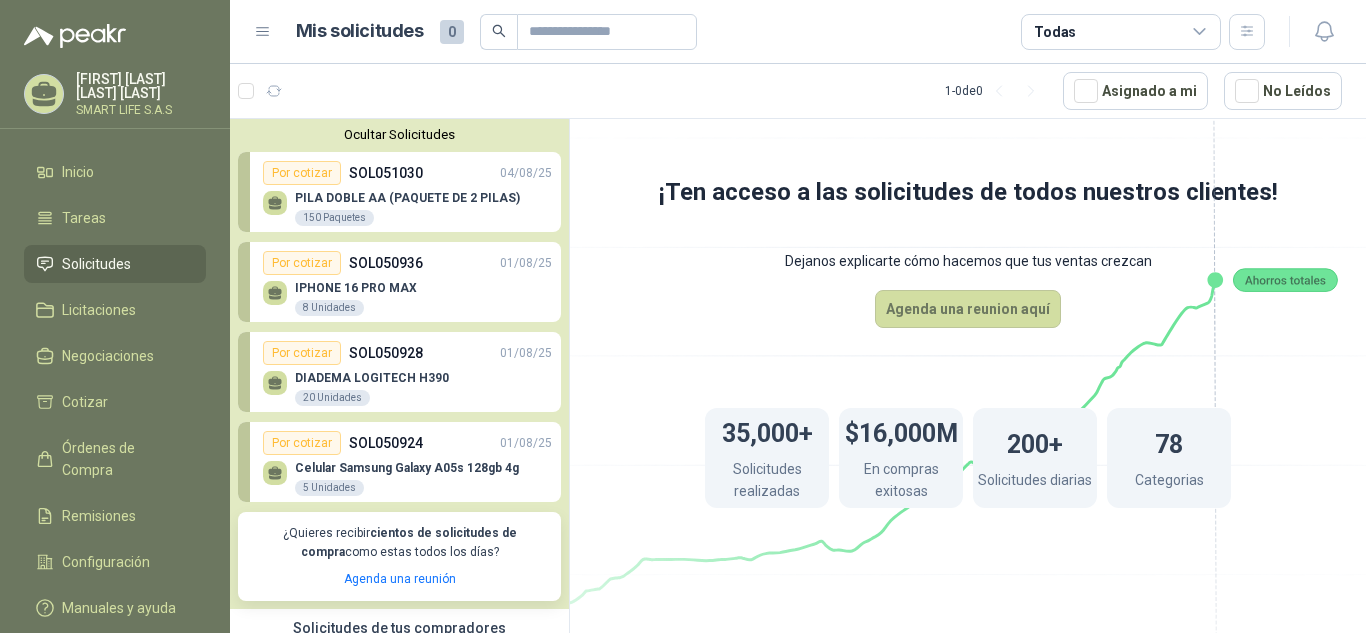 click on "PILA DOBLE AA (PAQUETE DE 2 PILAS)" at bounding box center [407, 198] 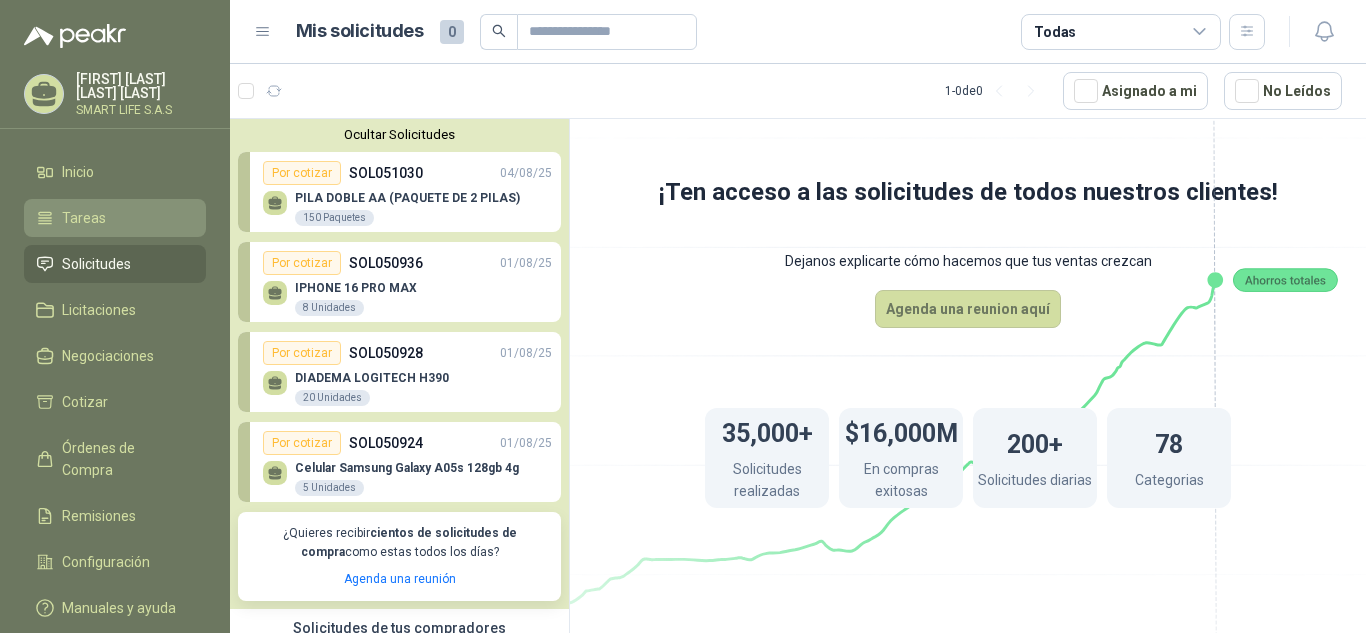 click on "Tareas" at bounding box center [115, 218] 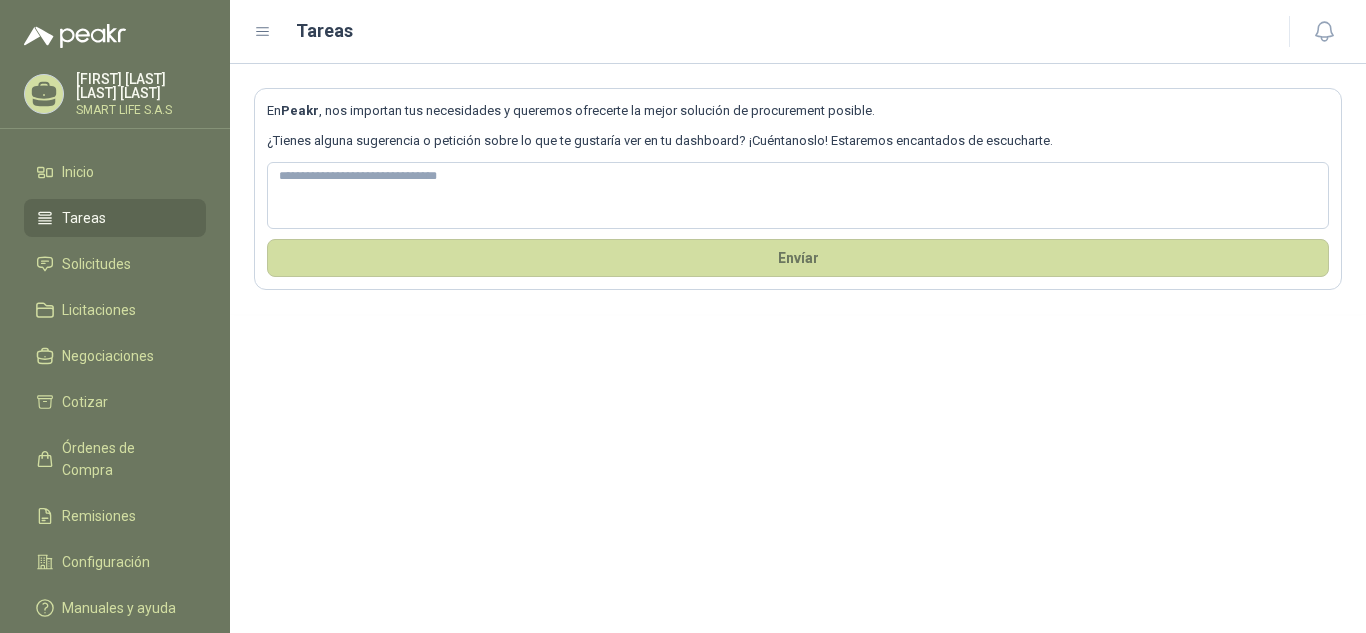 type 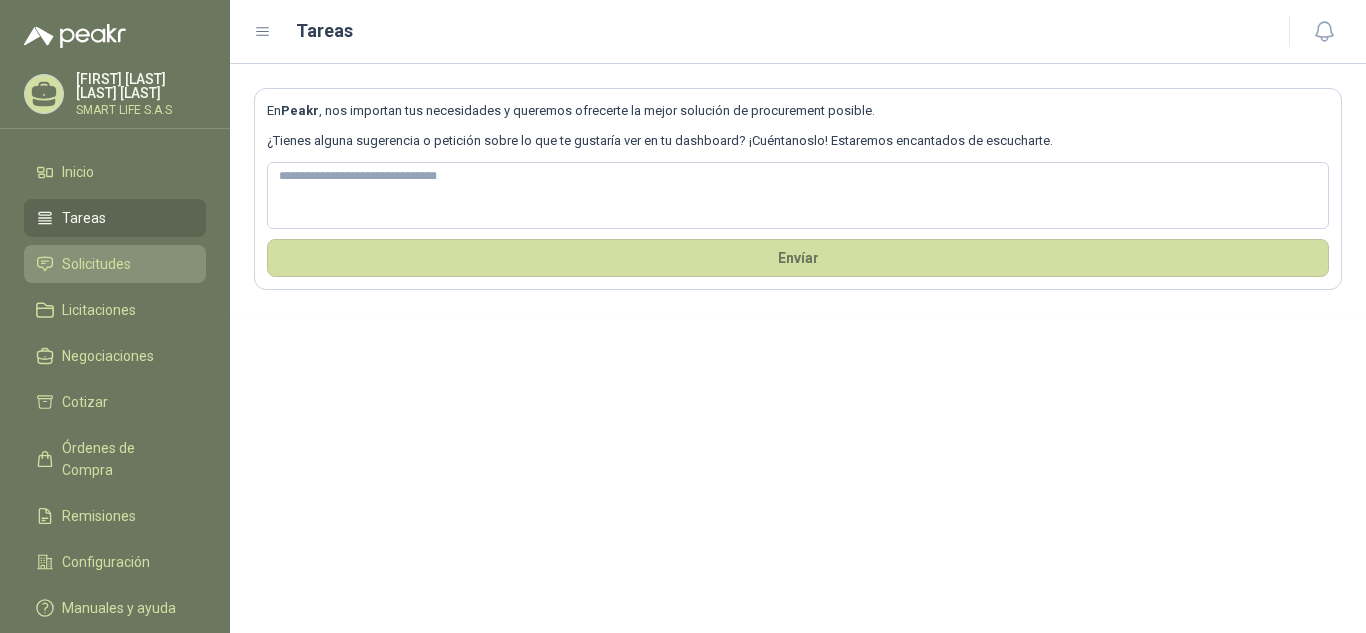 click on "Solicitudes" at bounding box center (96, 264) 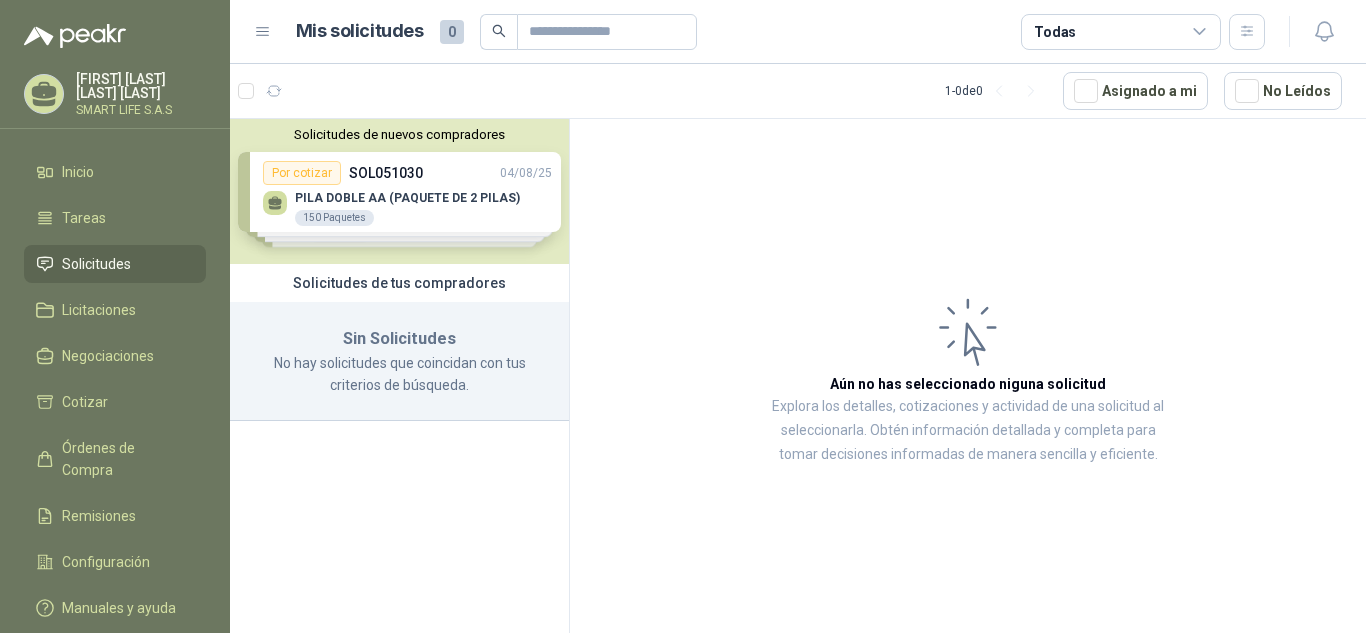 click on "Solicitudes de nuevos compradores Por cotizar SOL051030 04/08/25 PILA DOBLE AA (PAQUETE DE 2 PILAS) 150 Paquetes Por cotizar SOL050936 01/08/25 IPHONE 16 PRO MAX 8 Unidades Por cotizar SOL050928 01/08/25 DIADEMA LOGITECH H390 20 Unidades Por cotizar SOL050924 01/08/25 Celular Samsung Galaxy A05s 128gb 4g 5 Unidades ¿Quieres recibir cientos de solicitudes de compra como estas todos los días? Agenda una reunión" at bounding box center (399, 191) 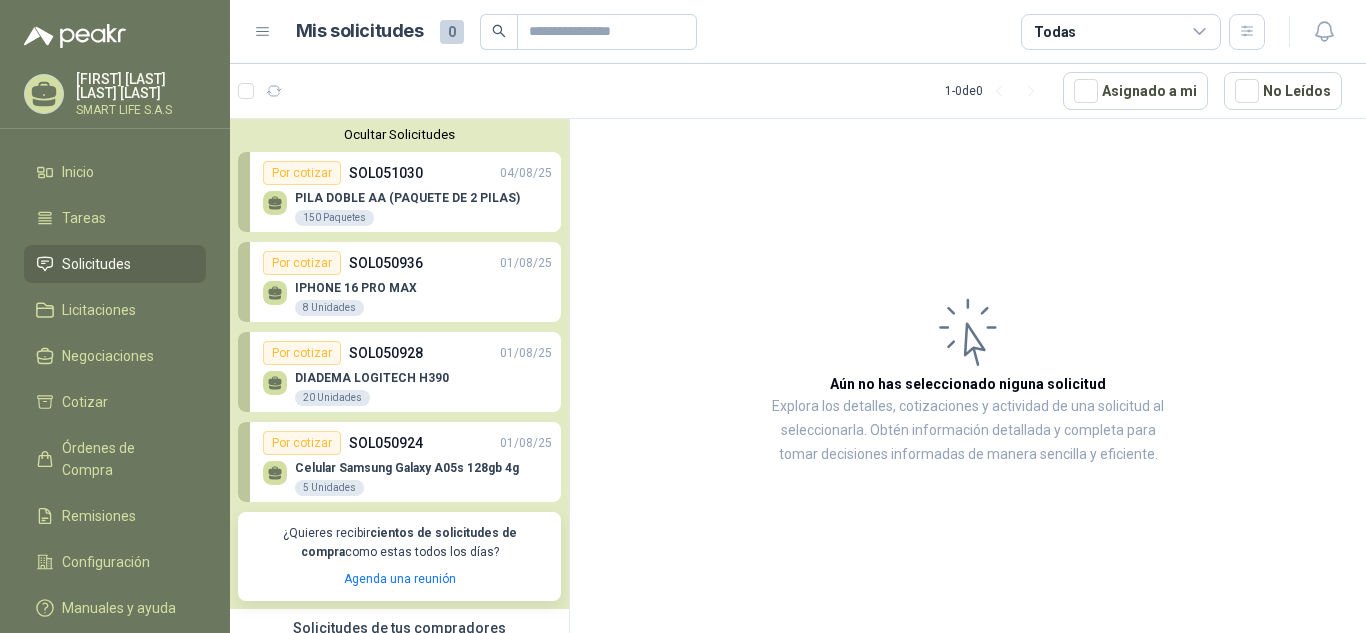 click on "Por cotizar SOL050928 01/08/25" at bounding box center [407, 353] 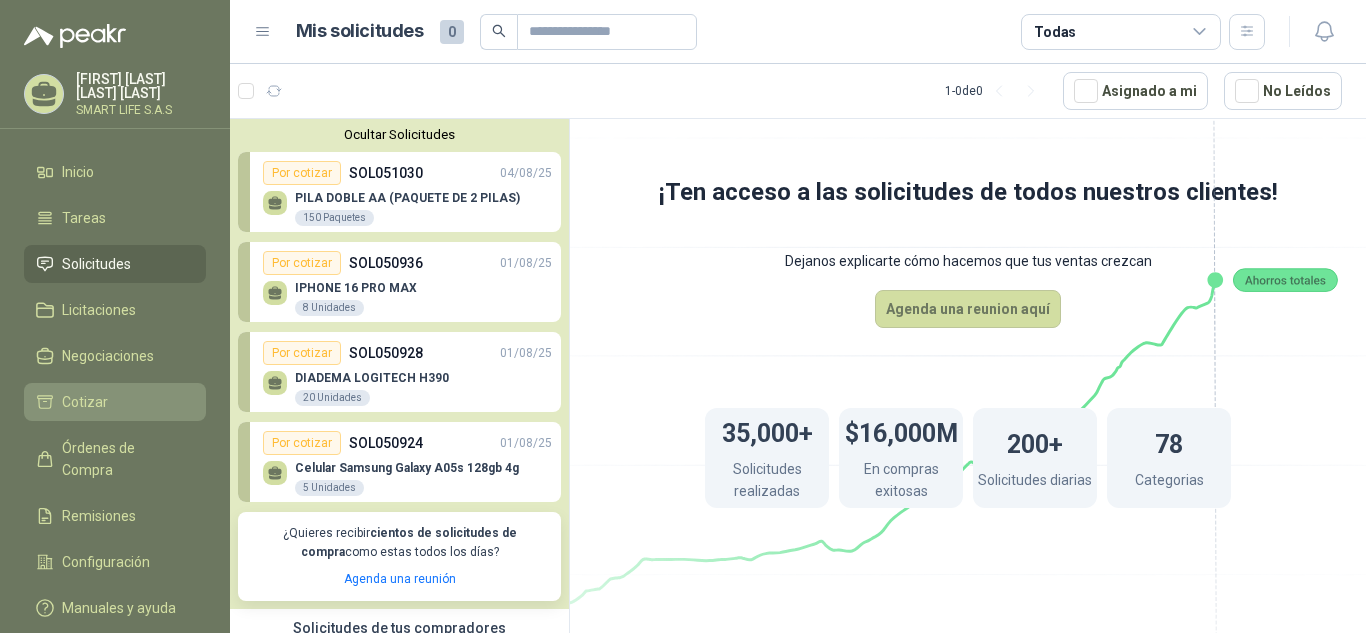 click on "Cotizar" at bounding box center [115, 402] 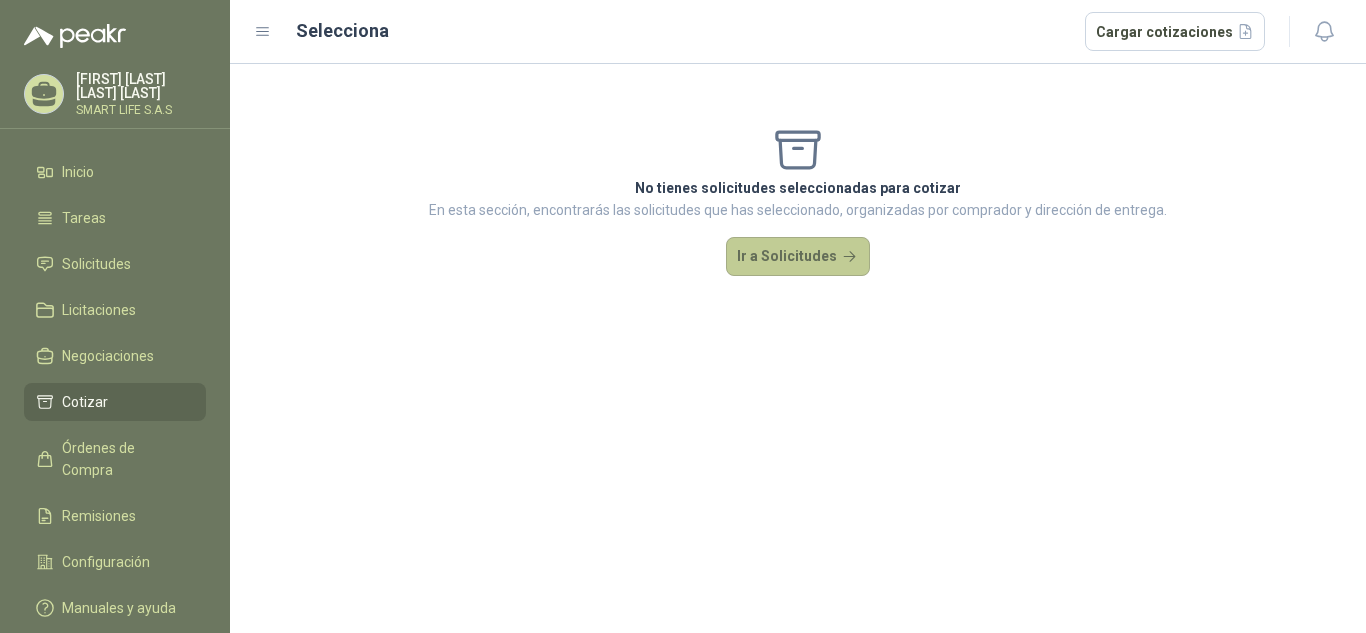 click on "Ir a Solicitudes" at bounding box center [798, 257] 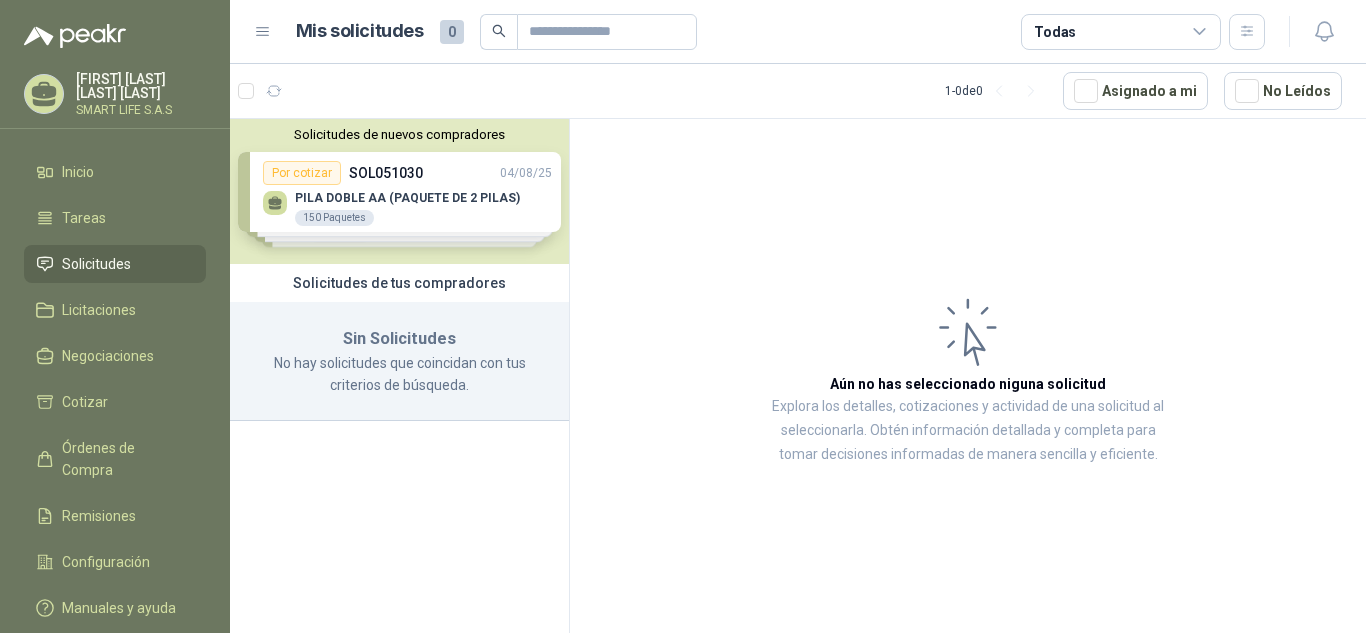 click on "Solicitudes de nuevos compradores Por cotizar SOL051030 04/08/25 PILA DOBLE AA (PAQUETE DE 2 PILAS) 150 Paquetes Por cotizar SOL050936 01/08/25 IPHONE 16 PRO MAX 8 Unidades Por cotizar SOL050928 01/08/25 DIADEMA LOGITECH H390 20 Unidades Por cotizar SOL050924 01/08/25 Celular Samsung Galaxy A05s 128gb 4g 5 Unidades ¿Quieres recibir cientos de solicitudes de compra como estas todos los días? Agenda una reunión" at bounding box center (399, 191) 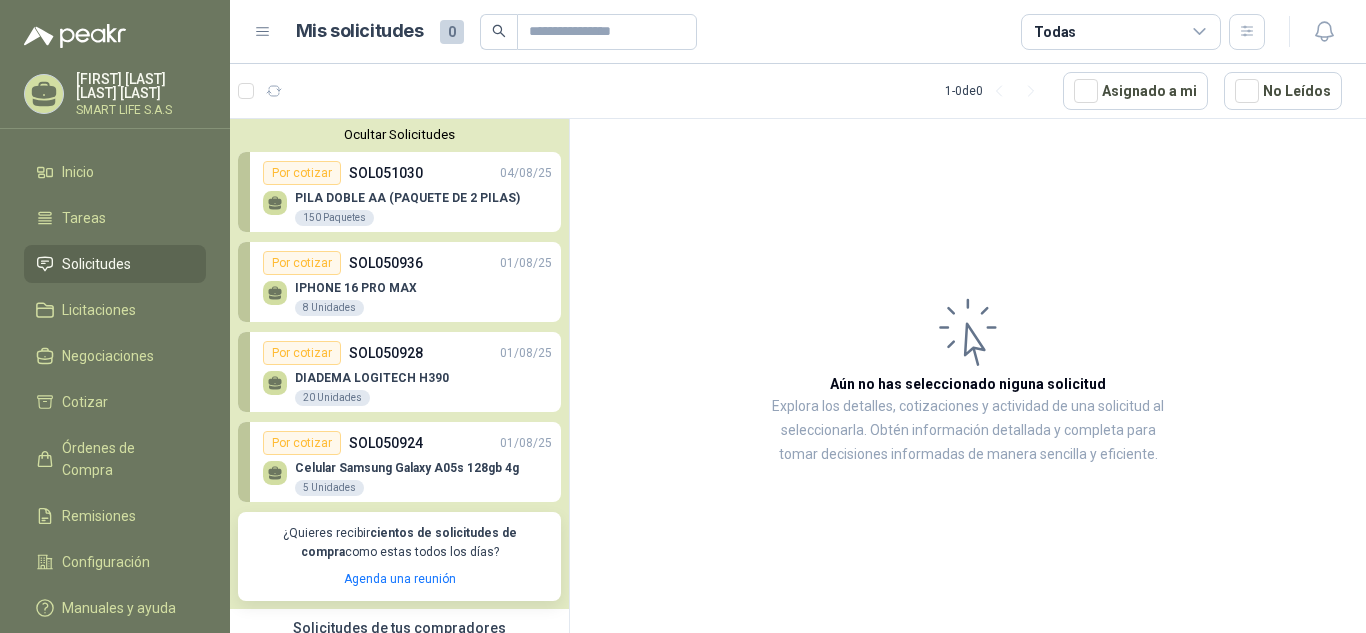 click on "PILA DOBLE AA (PAQUETE DE 2 PILAS)" at bounding box center [407, 198] 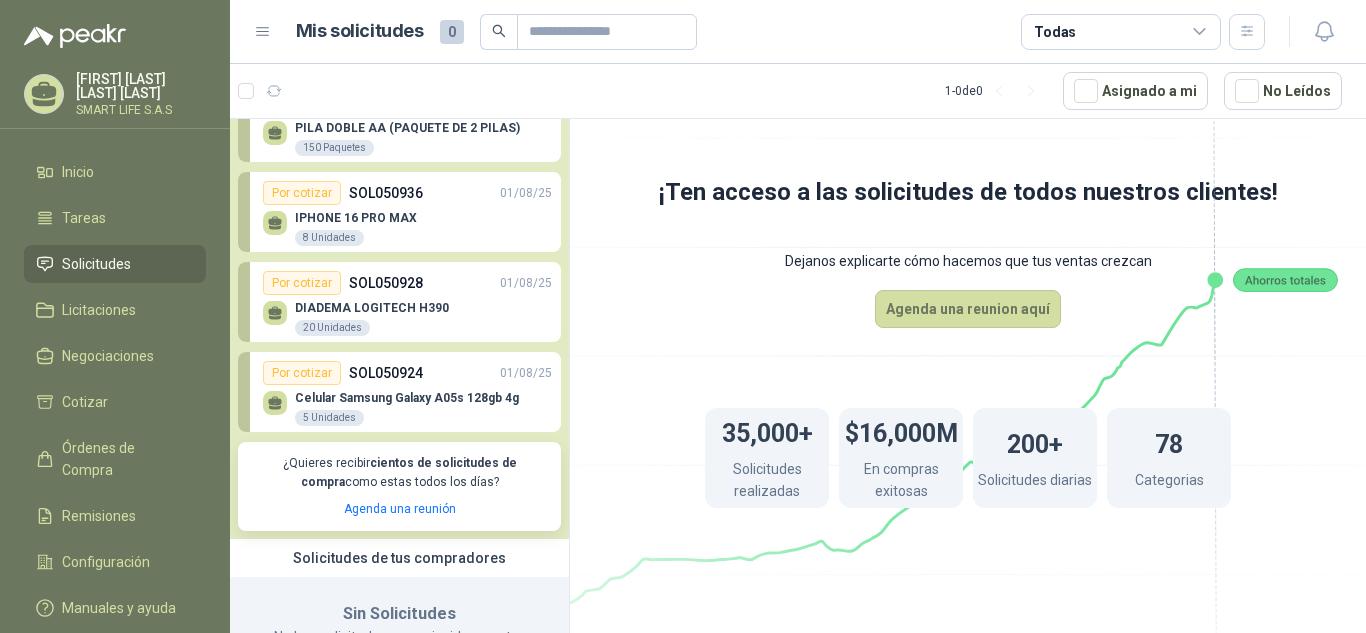 scroll, scrollTop: 0, scrollLeft: 0, axis: both 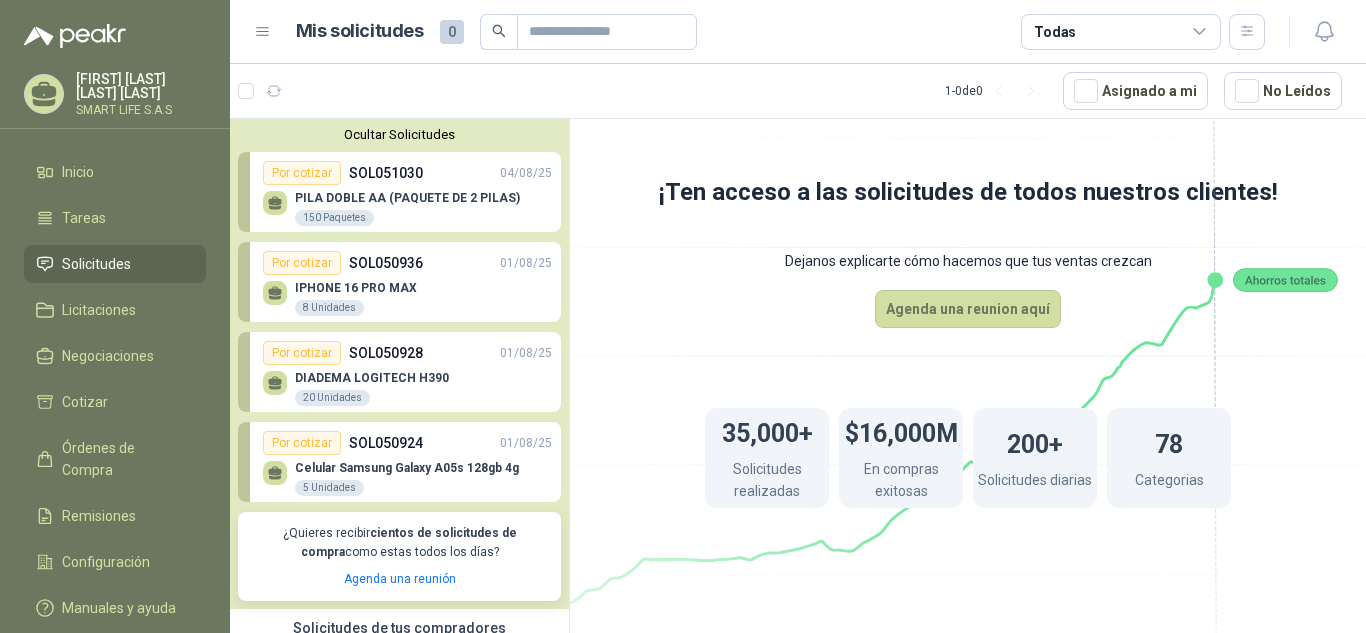click on "SOL050928" at bounding box center [386, 353] 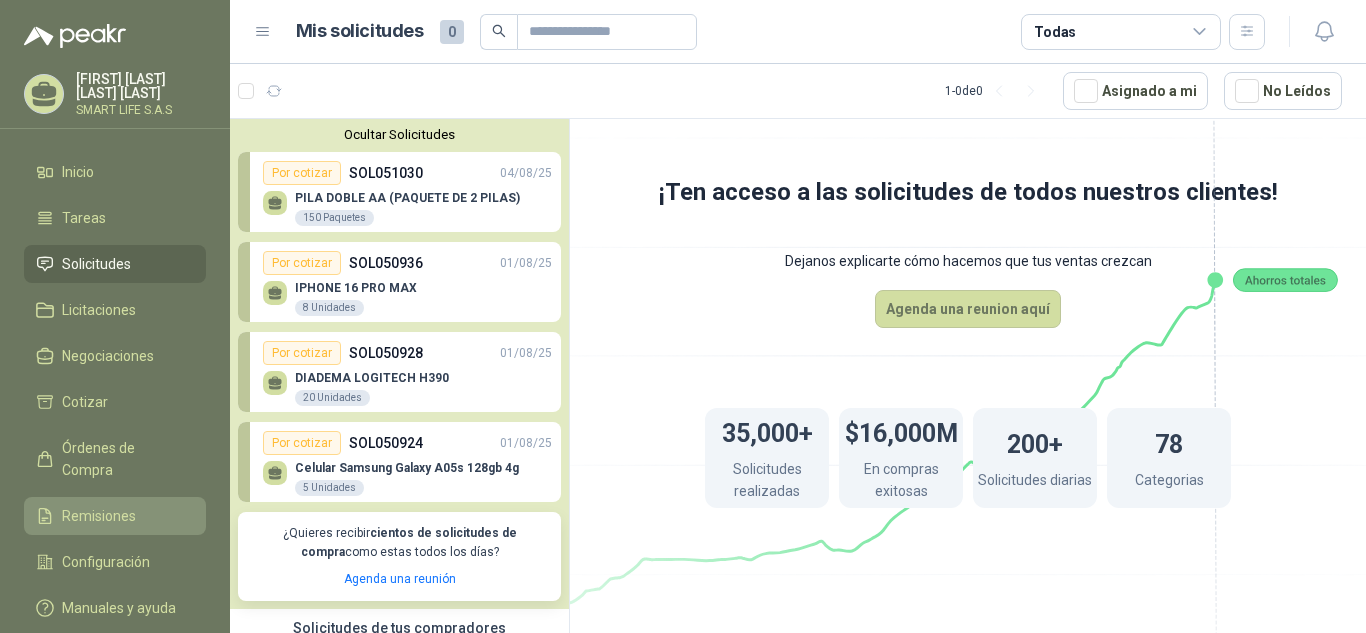 click on "Remisiones" at bounding box center (99, 516) 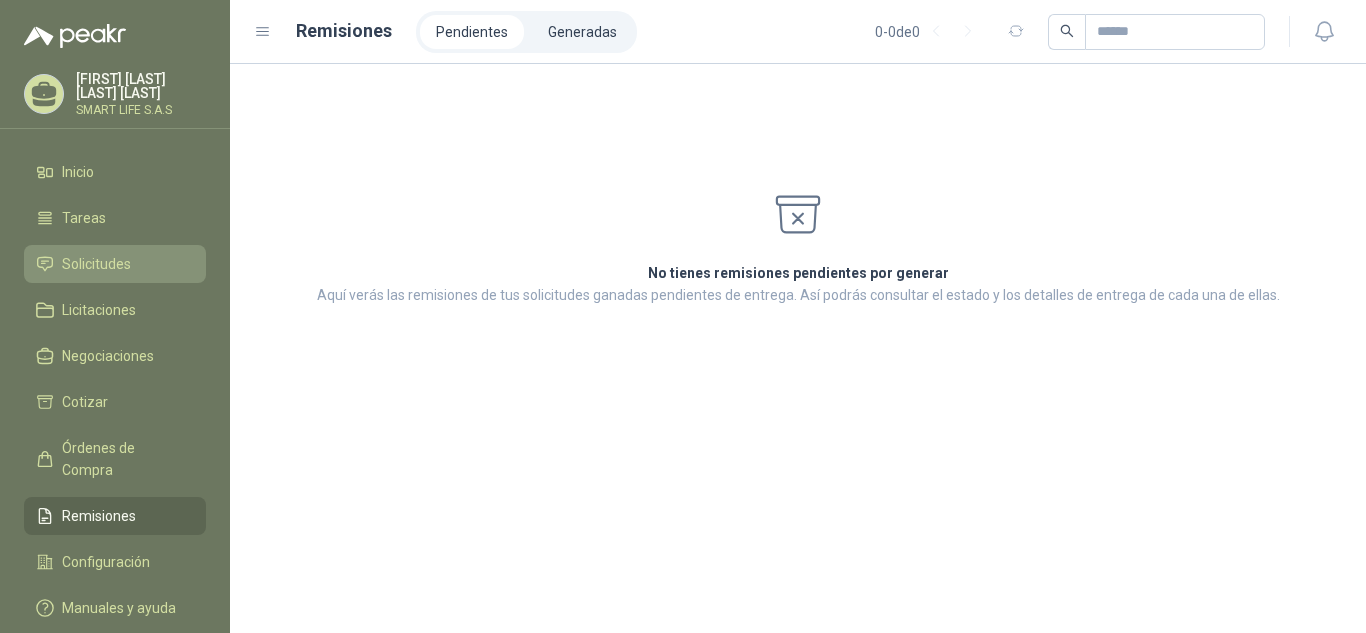 click on "Solicitudes" at bounding box center (96, 264) 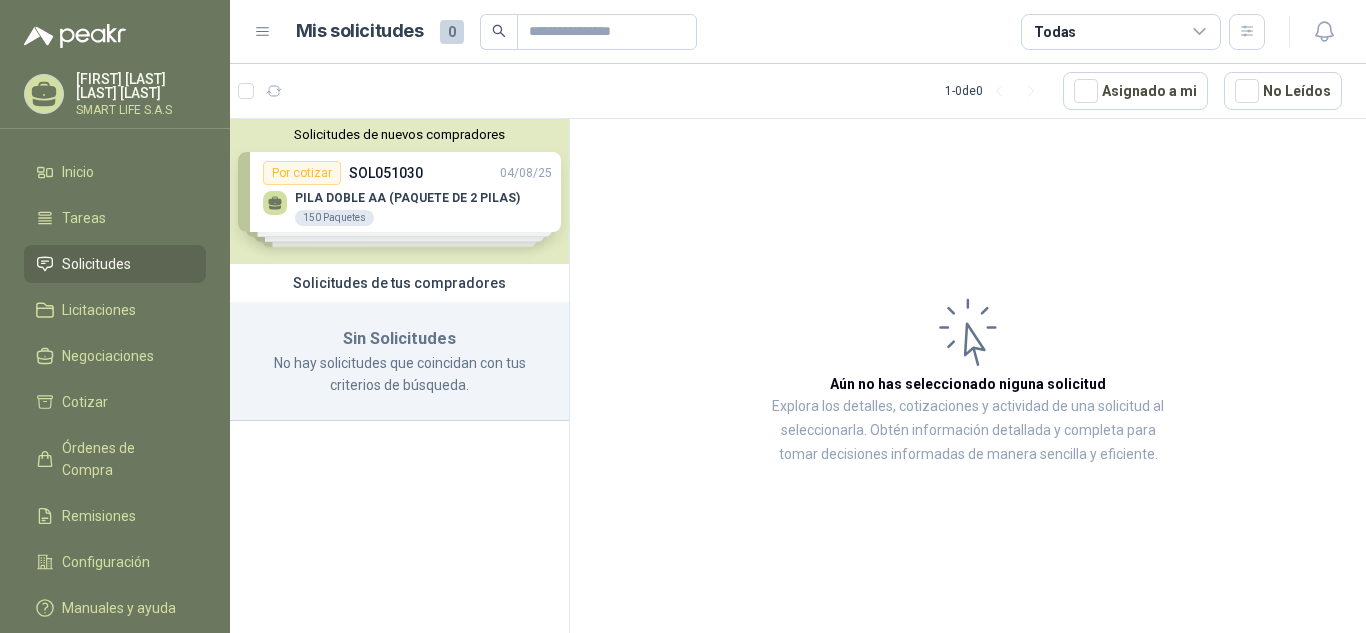 click on "Mis solicitudes 0" at bounding box center [496, 32] 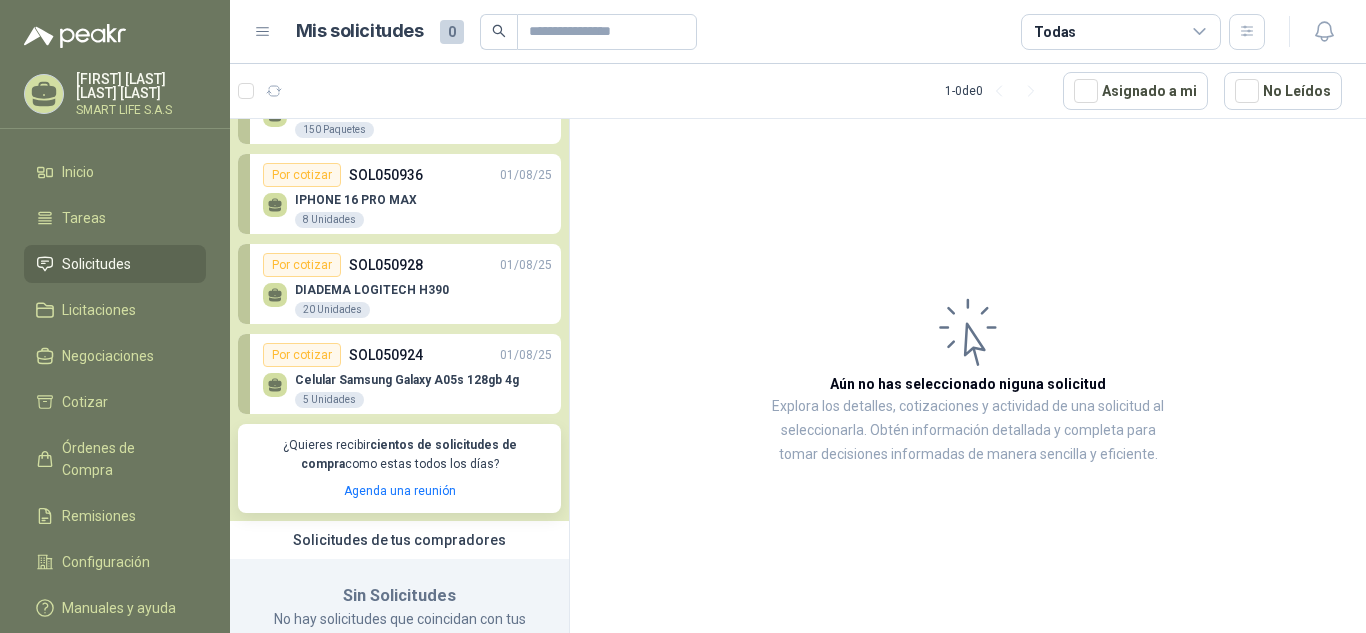 scroll, scrollTop: 54, scrollLeft: 0, axis: vertical 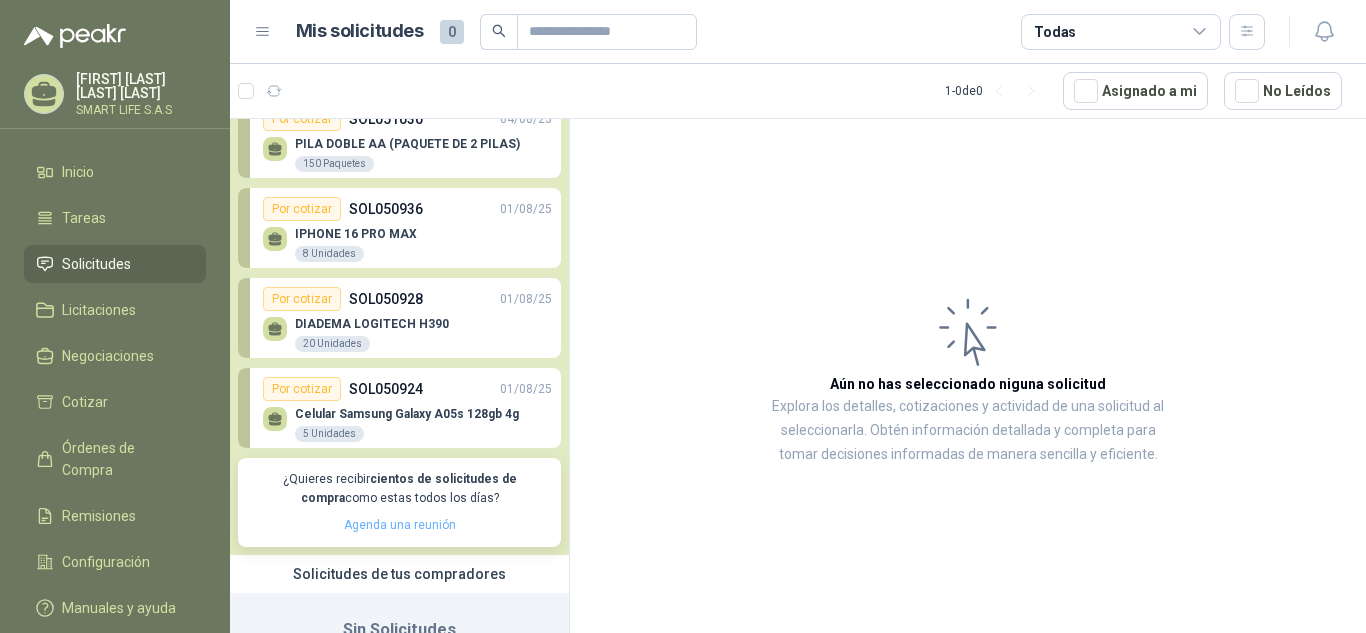 click on "Agenda una reunión" at bounding box center [400, 525] 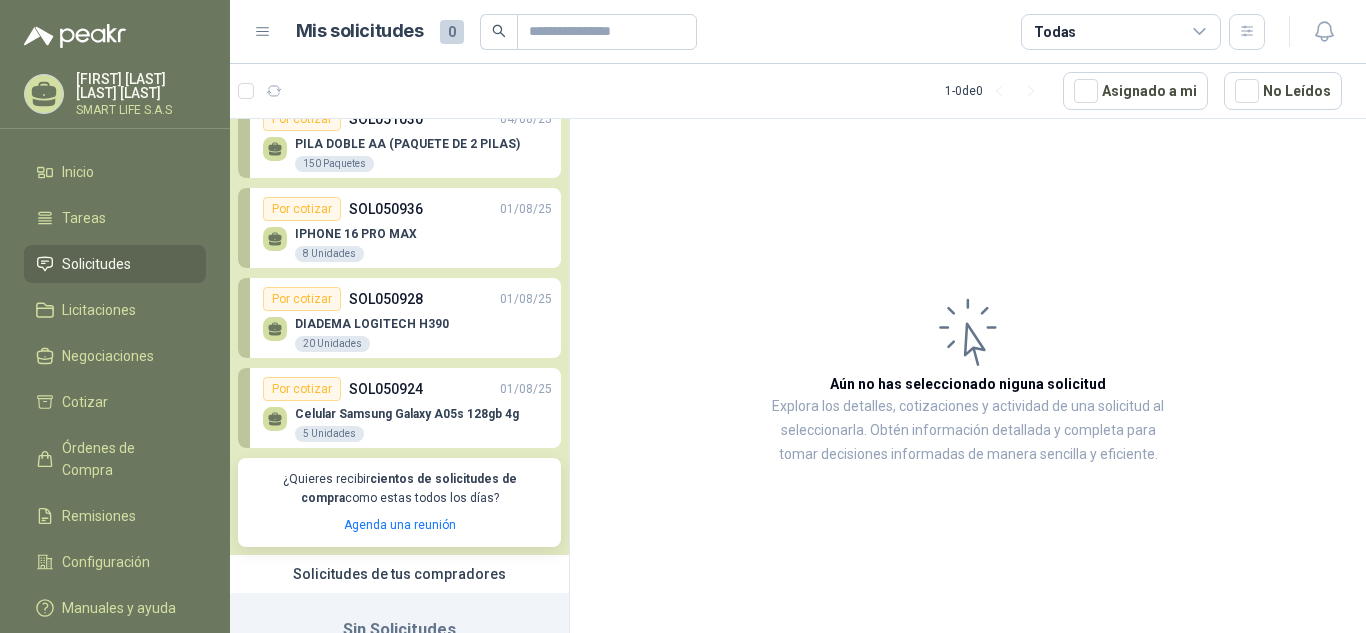 click on "DIADEMA LOGITECH H390" at bounding box center (372, 324) 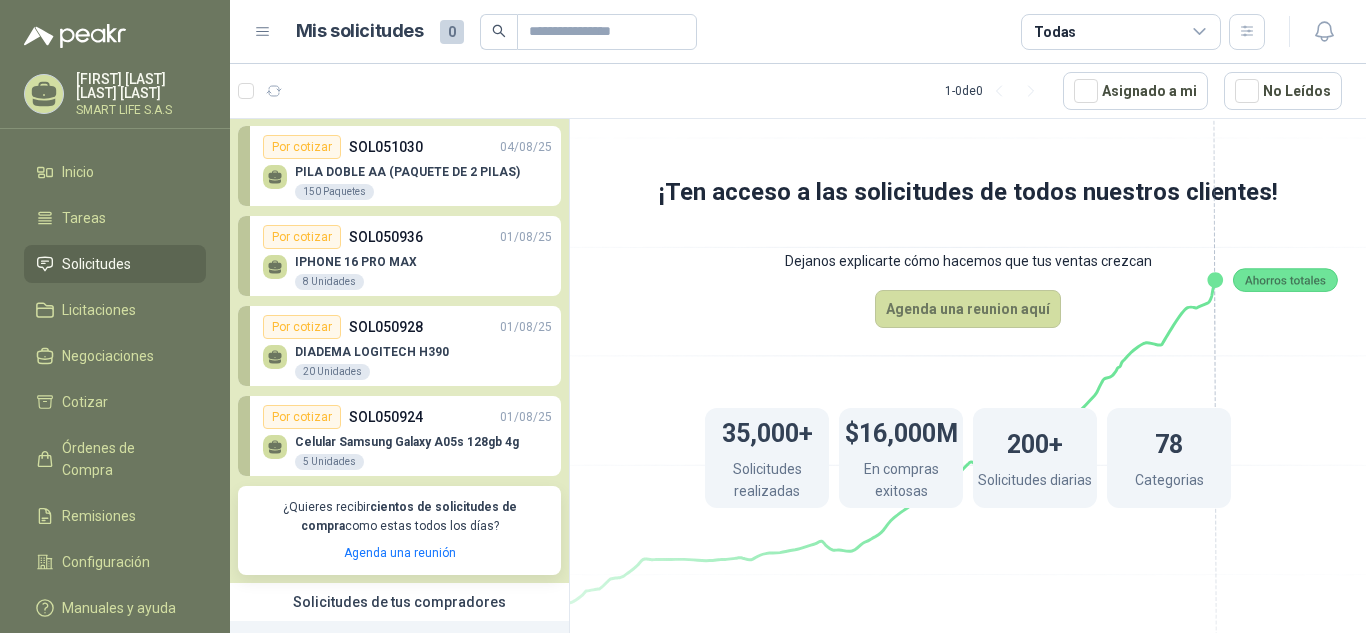 scroll, scrollTop: 0, scrollLeft: 0, axis: both 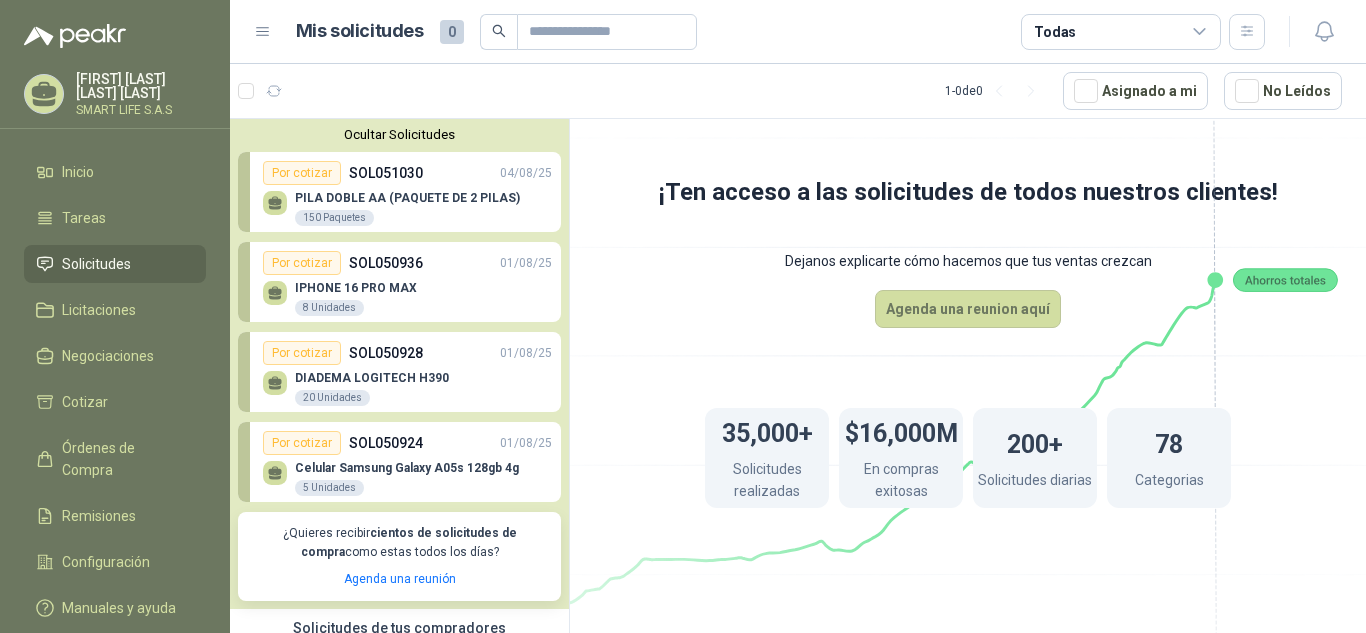 click on "IPHONE 16 PRO MAX" at bounding box center [356, 288] 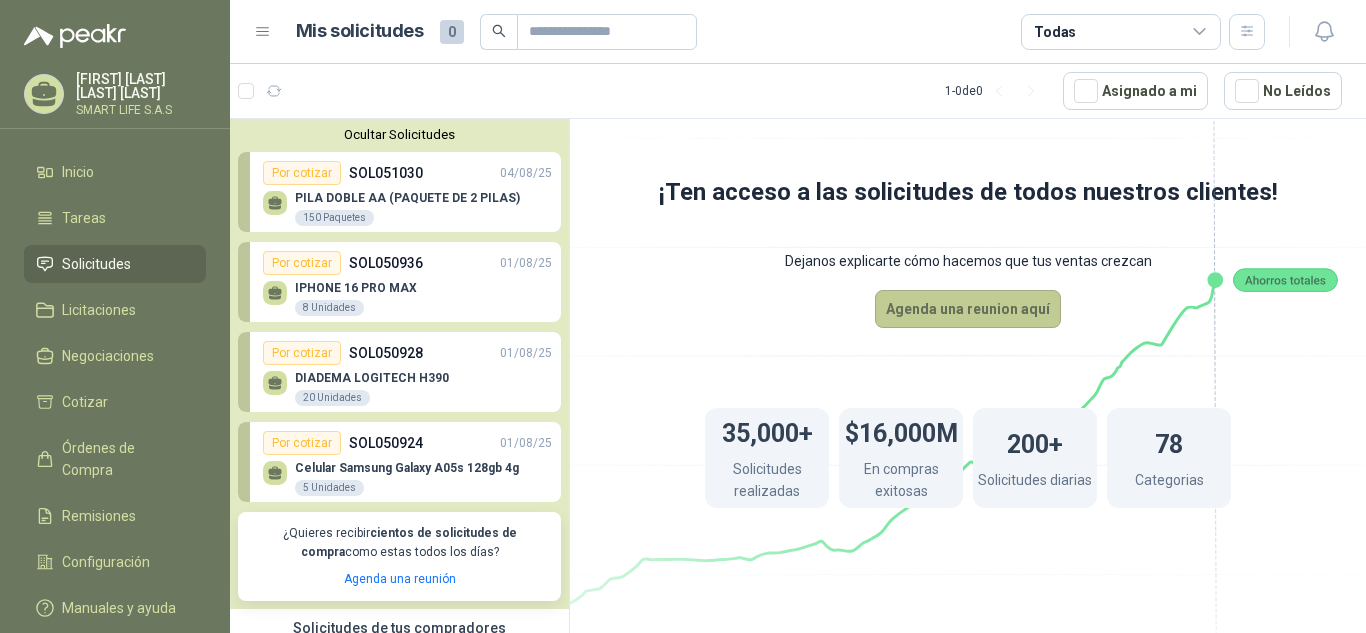 click on "Agenda una reunion aquí" at bounding box center (968, 309) 